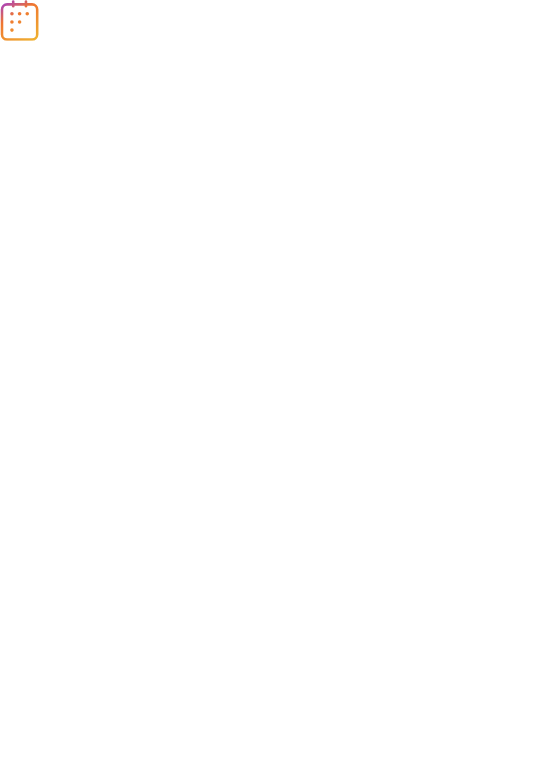 scroll, scrollTop: 0, scrollLeft: 0, axis: both 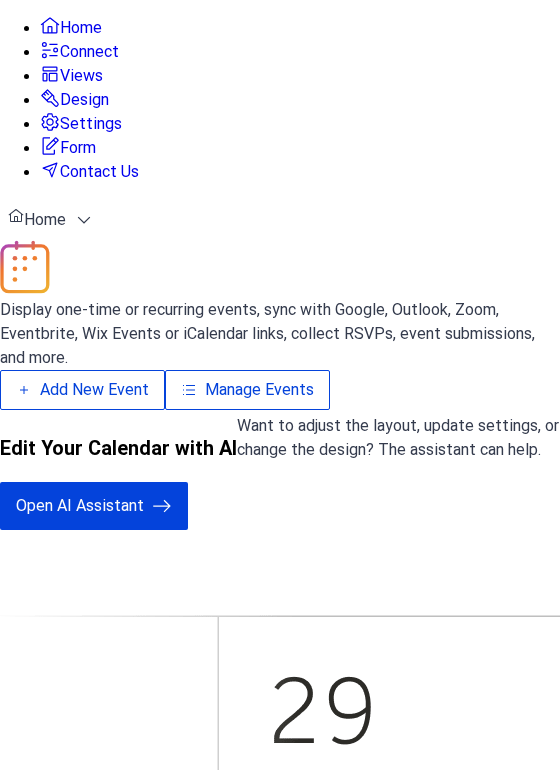 click on "Add New Event" at bounding box center (94, 390) 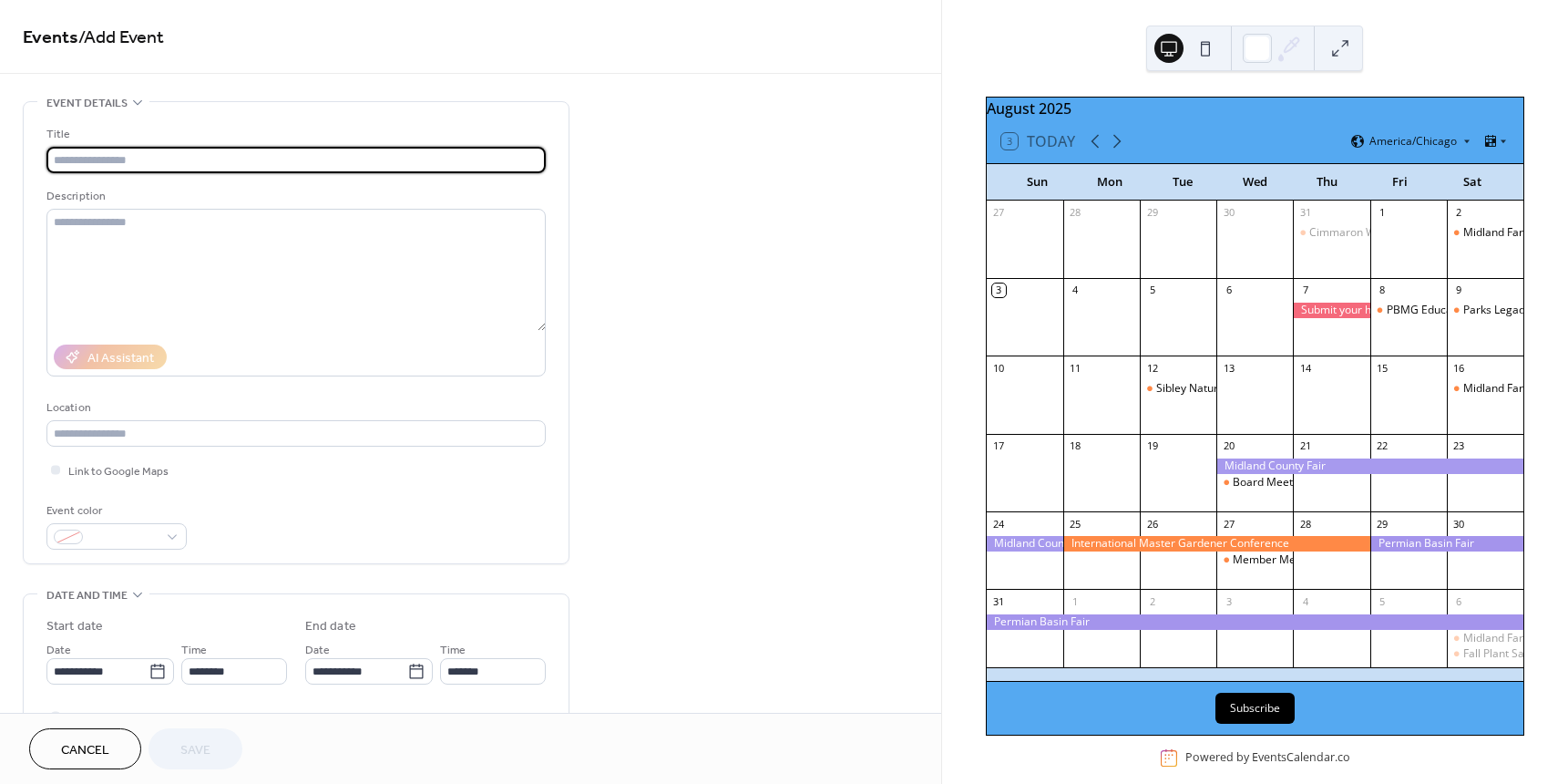 scroll, scrollTop: 0, scrollLeft: 0, axis: both 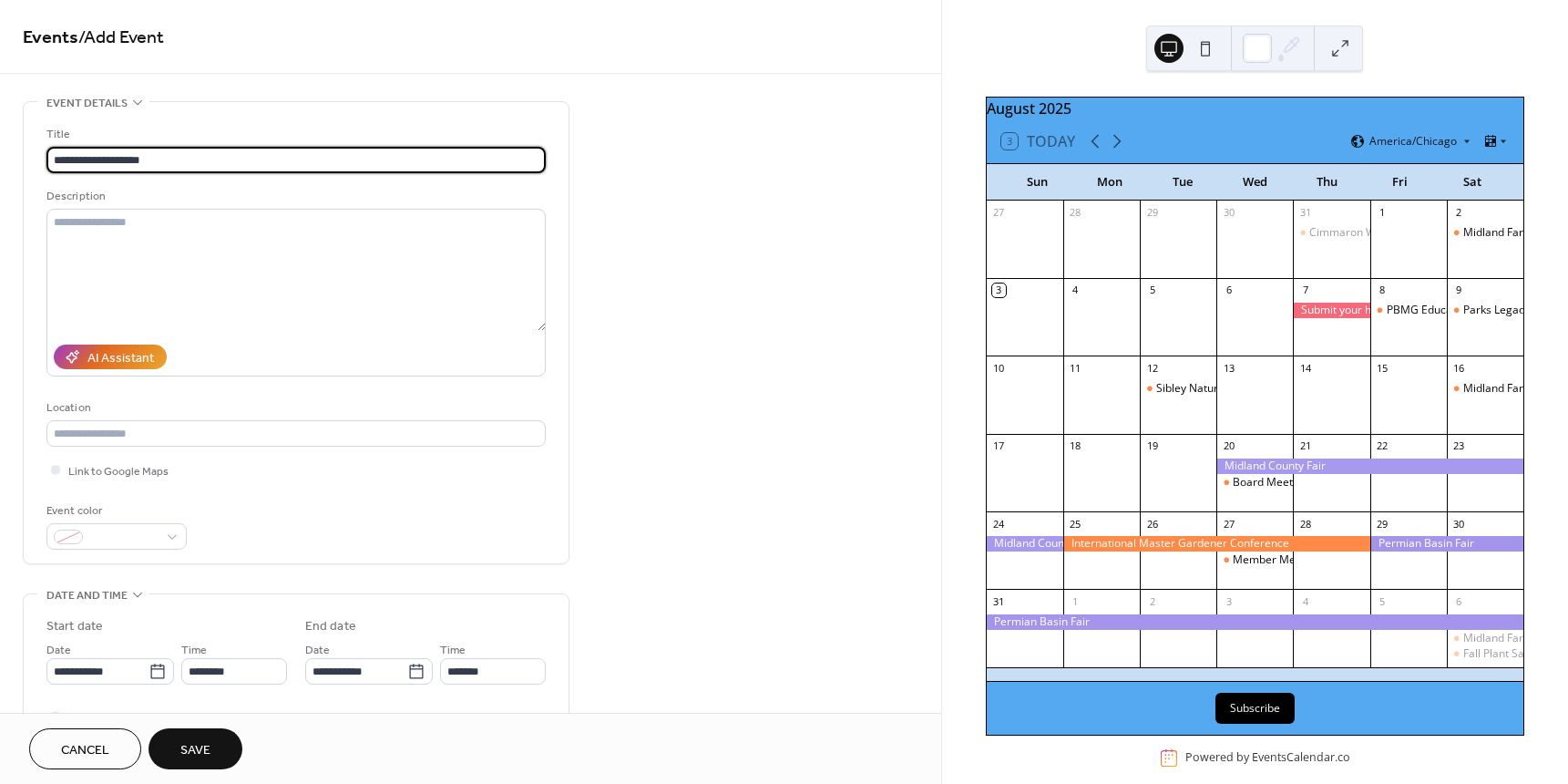 click on "**********" at bounding box center (296, 160) 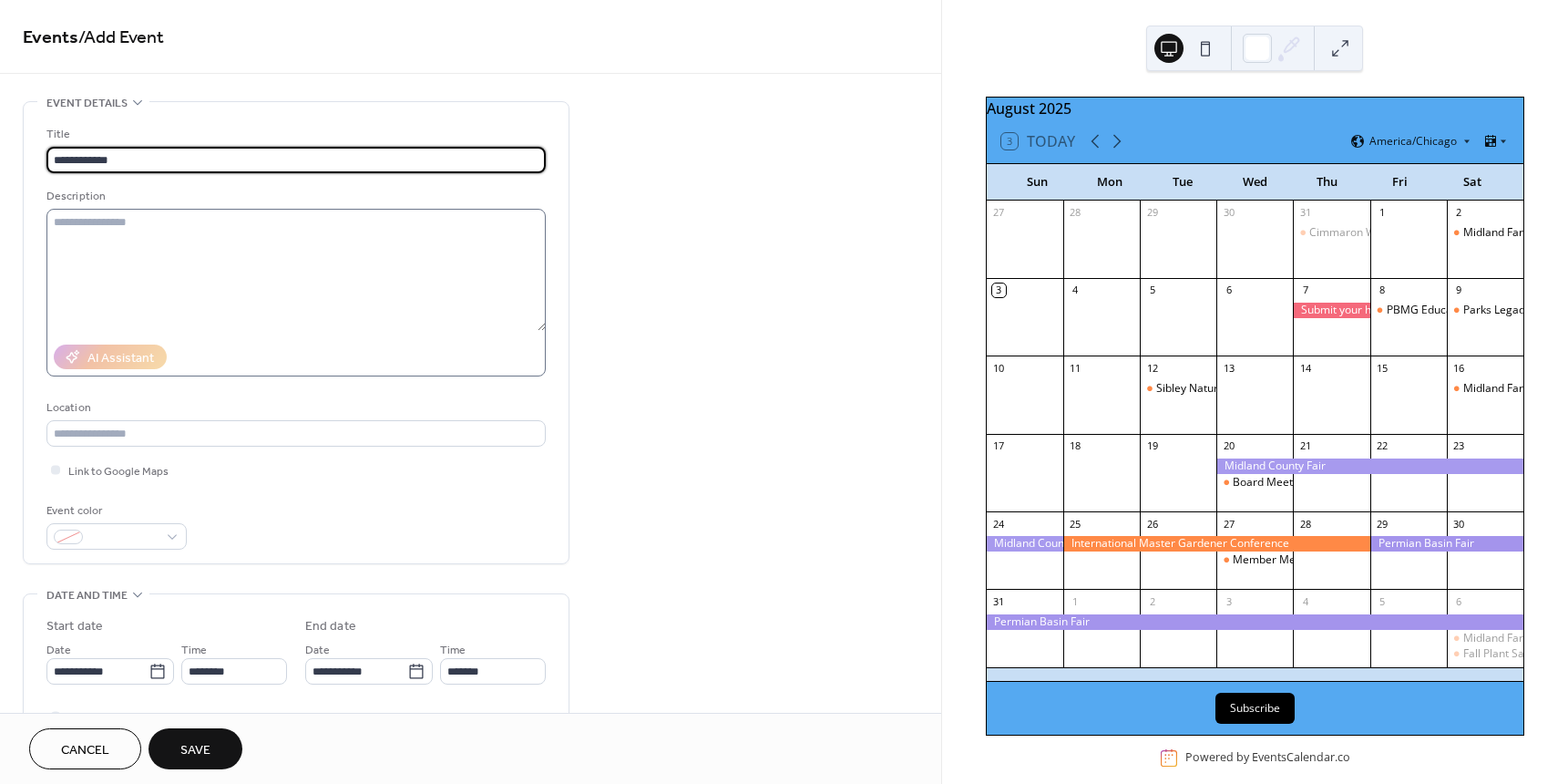 type on "**********" 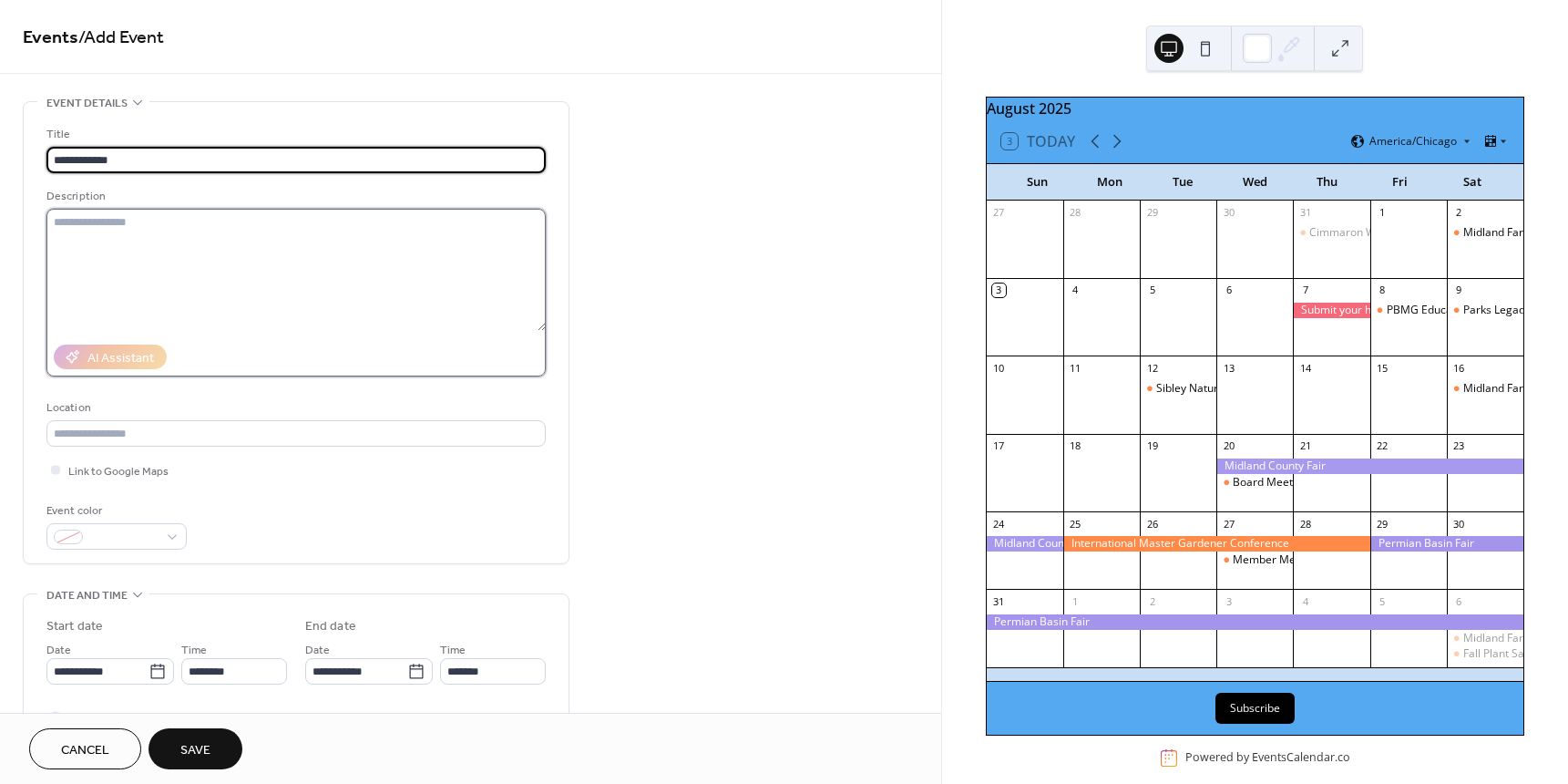 click at bounding box center [296, 270] 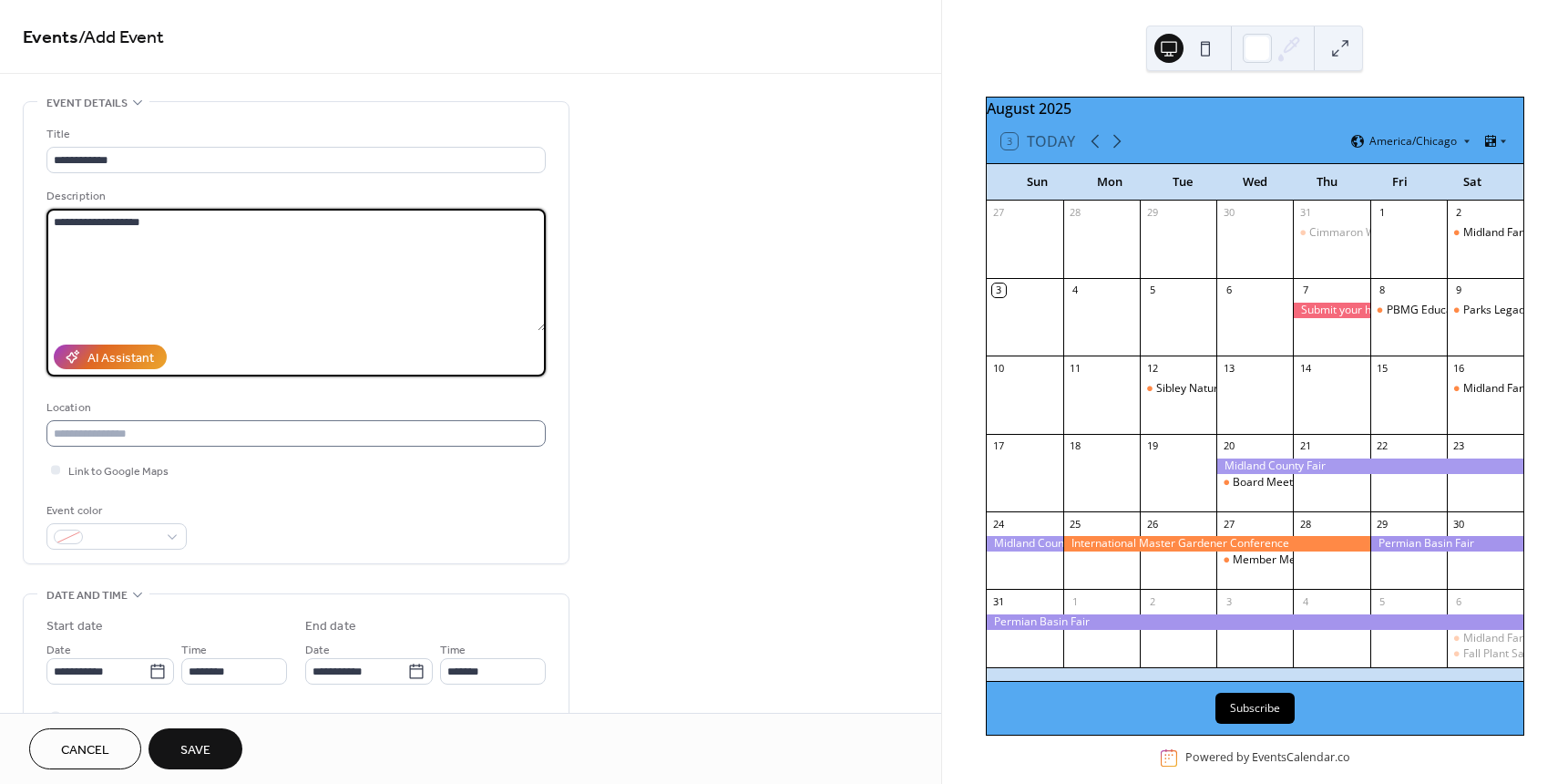 type on "**********" 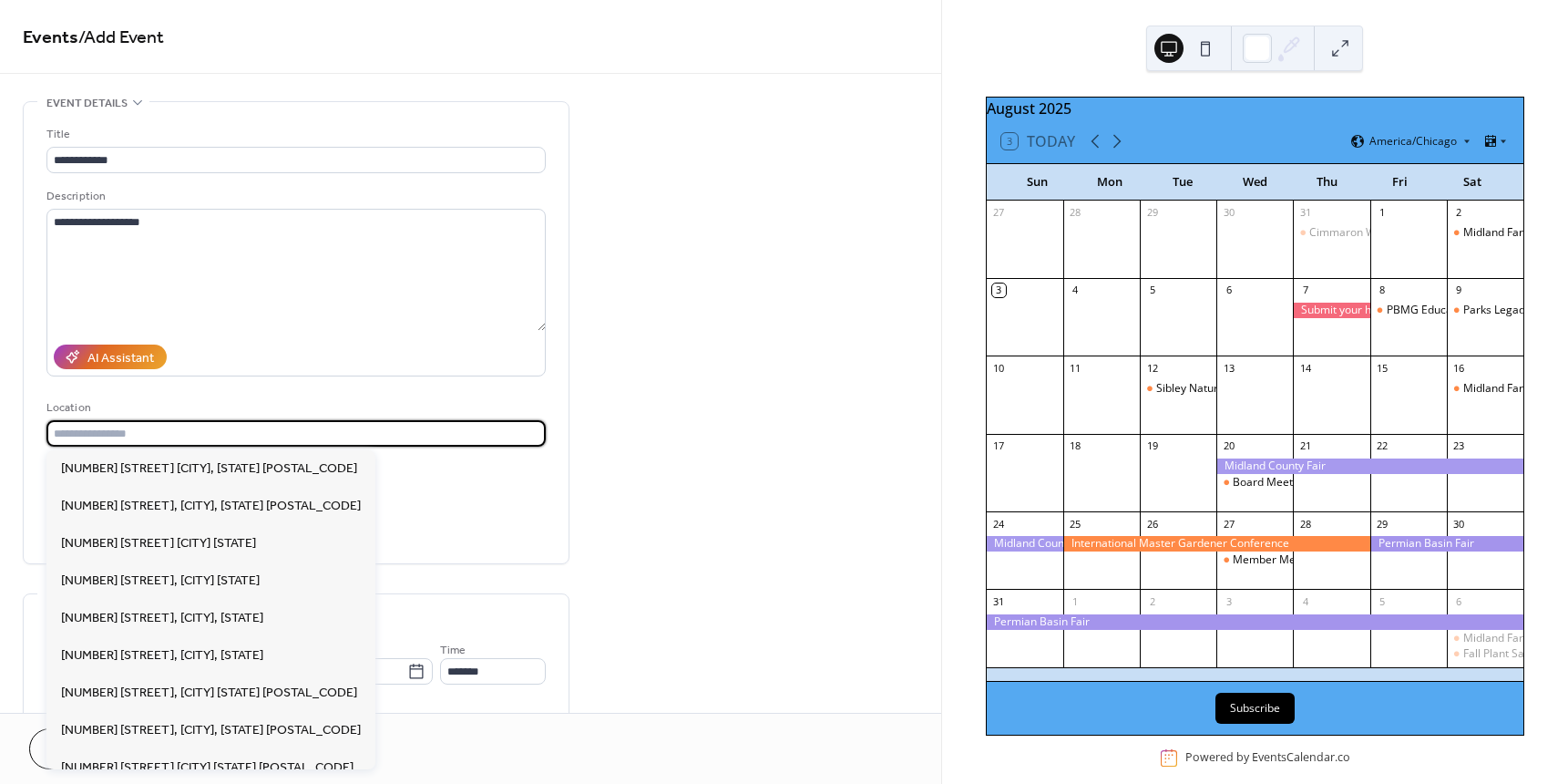 click at bounding box center (296, 433) 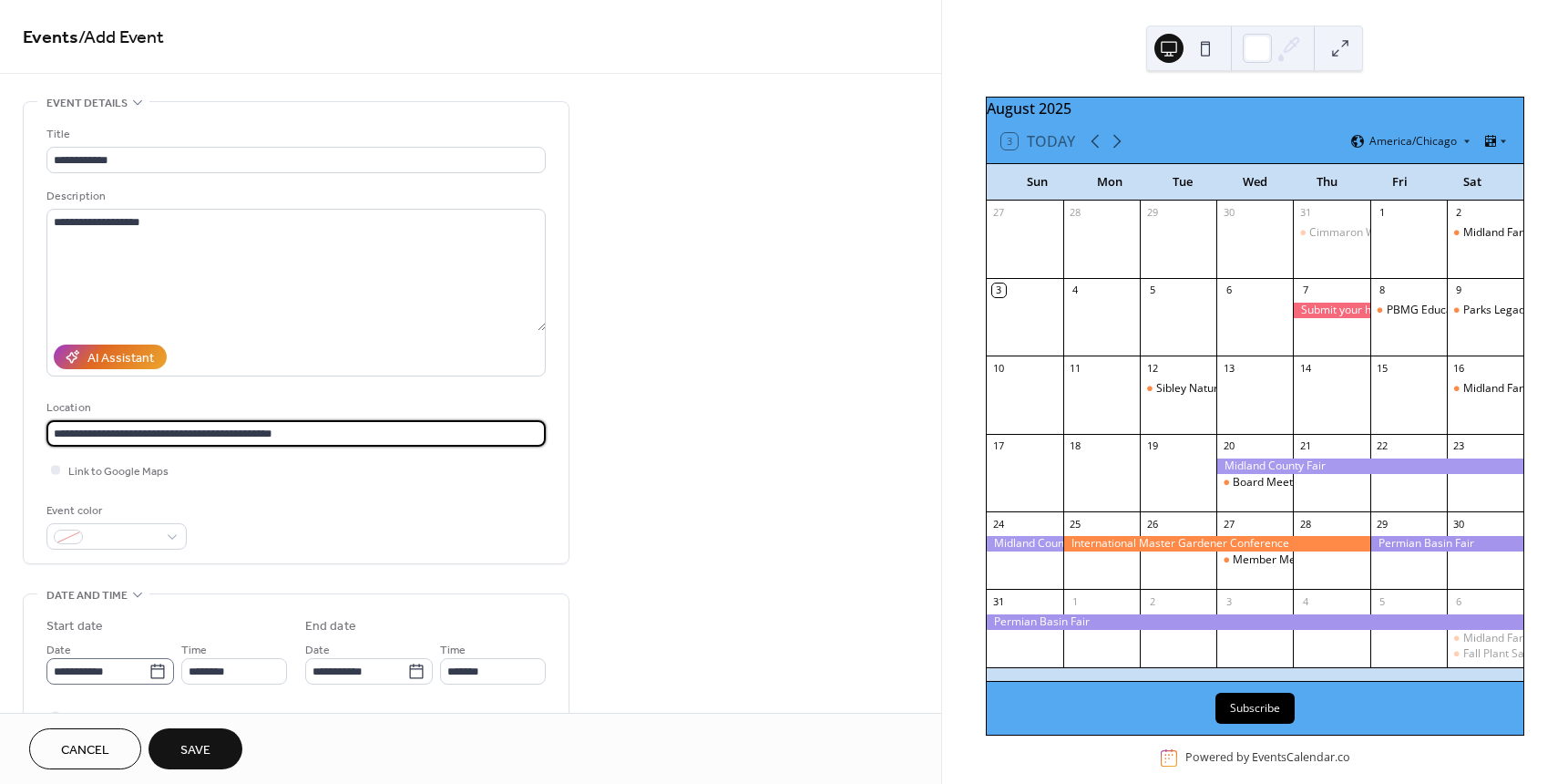 type on "**********" 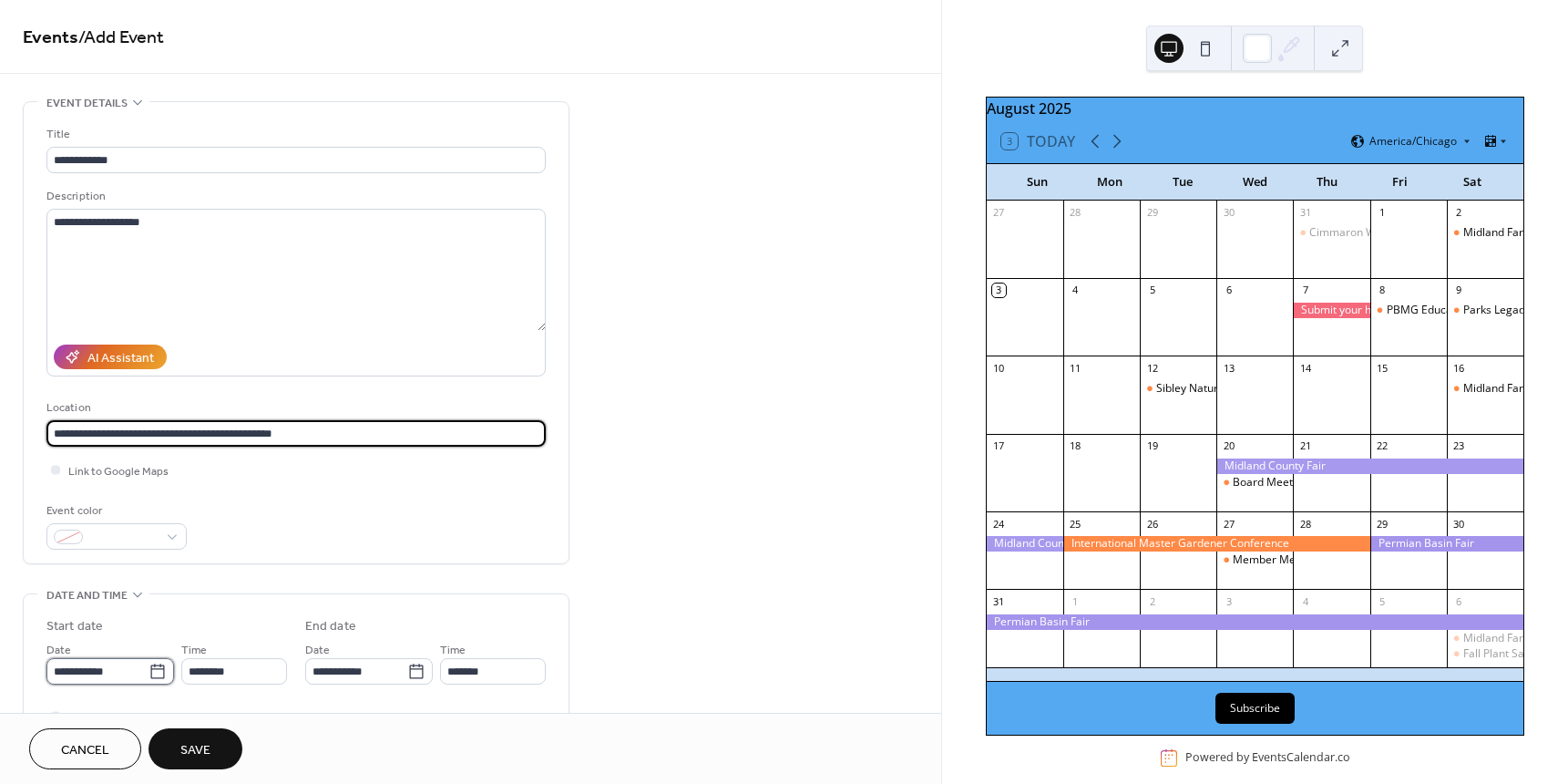click on "**********" at bounding box center (97, 671) 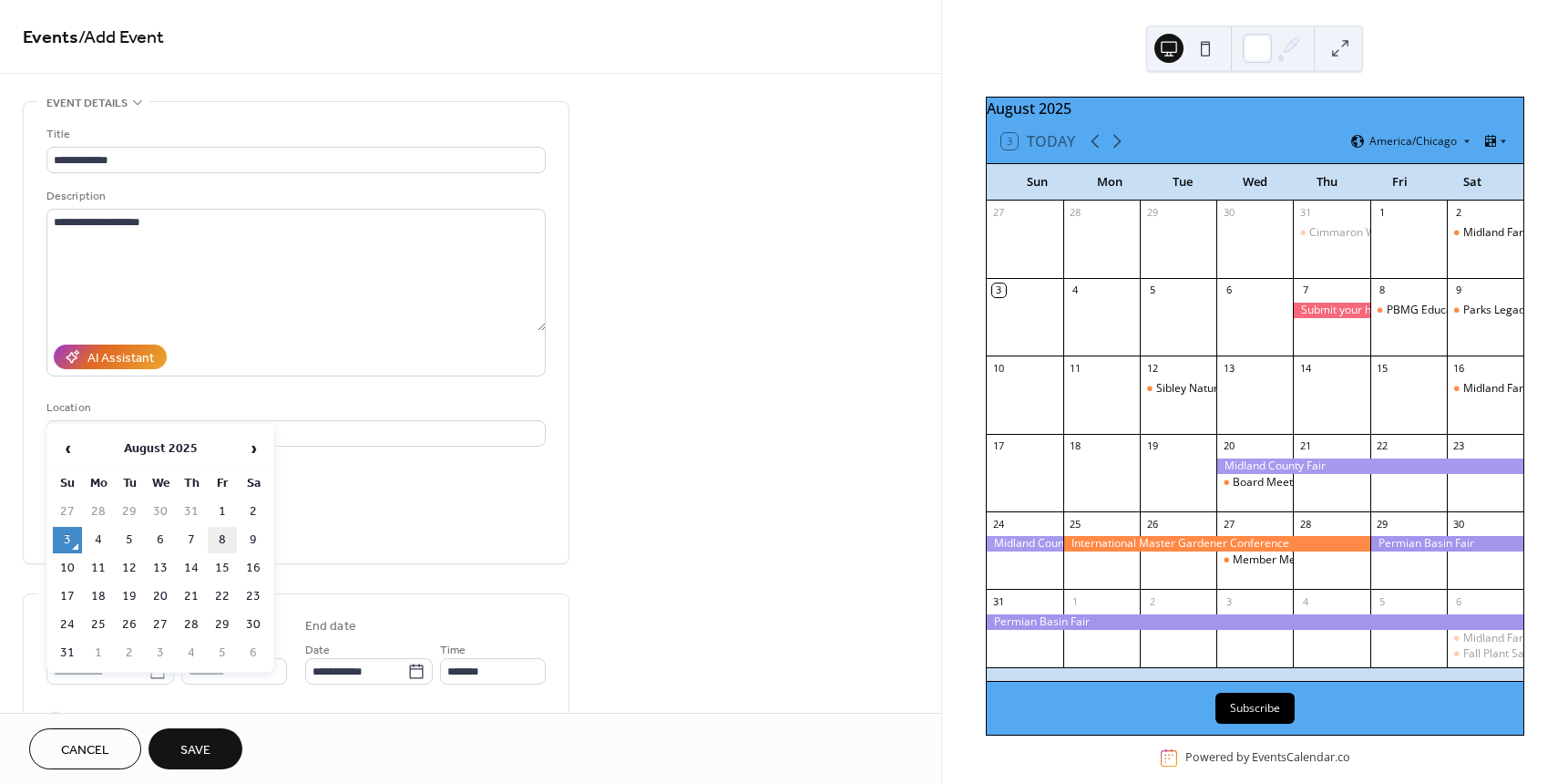 click on "8" at bounding box center [222, 540] 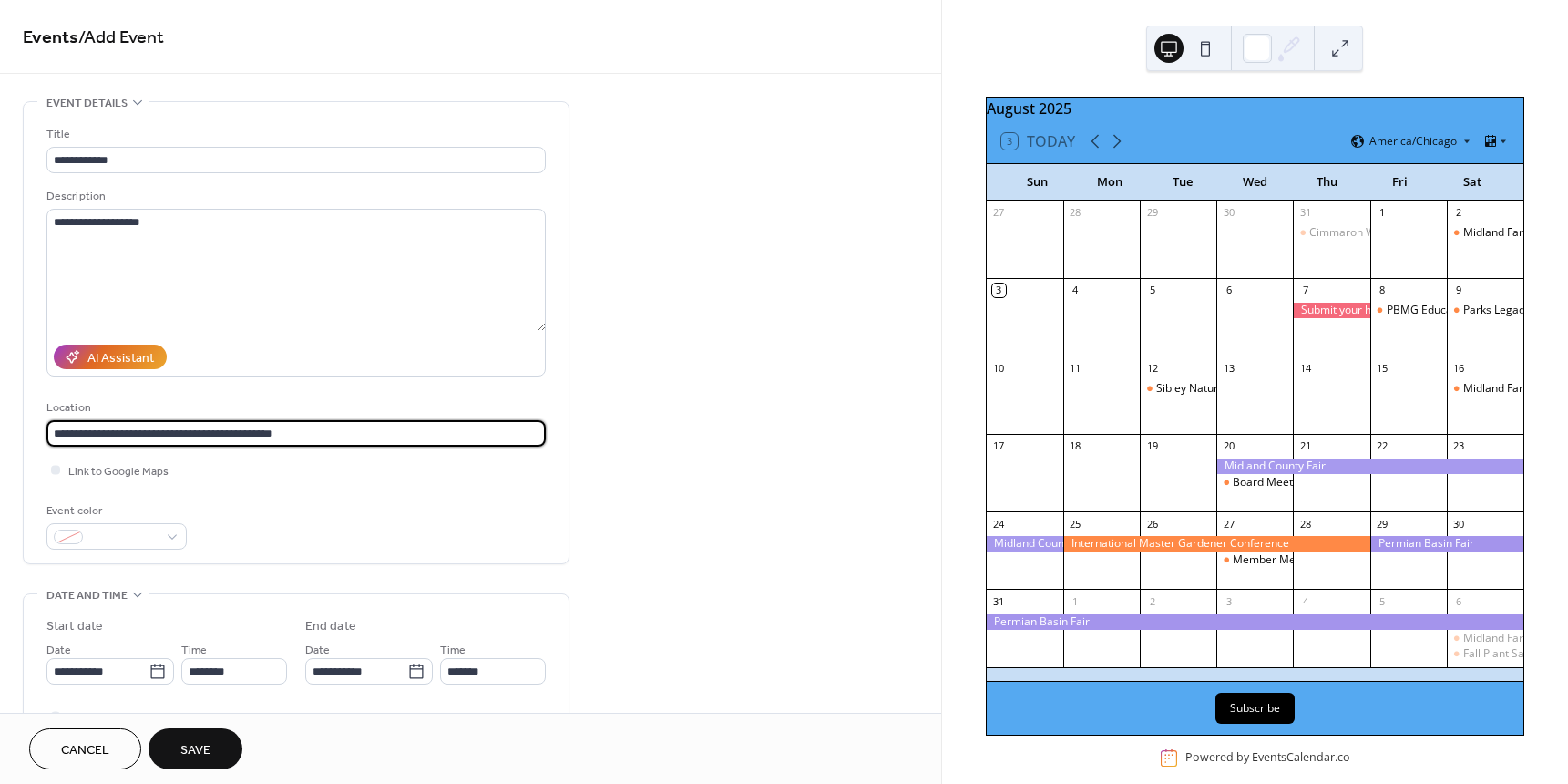 click on "**********" at bounding box center (296, 433) 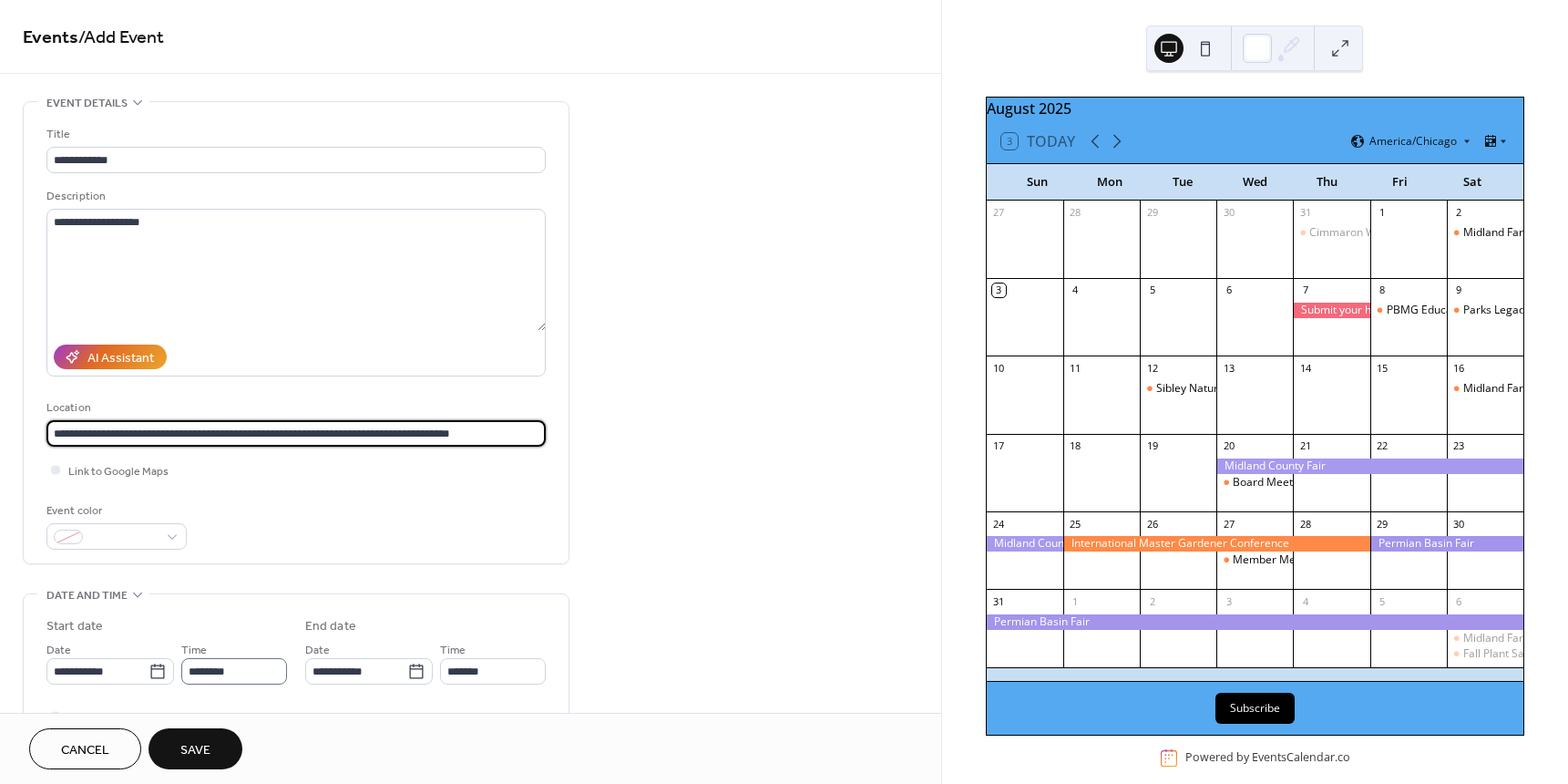 type on "**********" 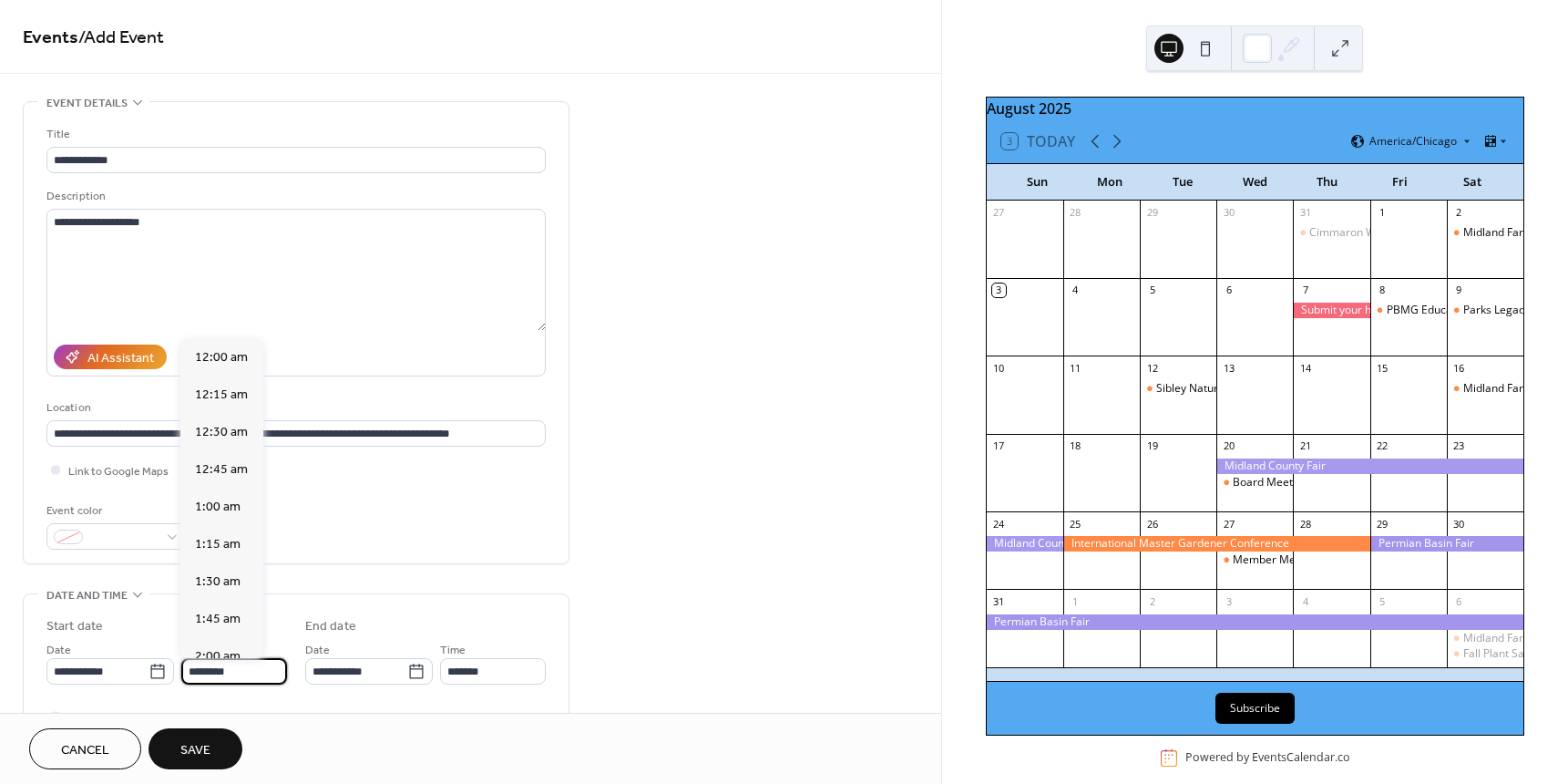 scroll, scrollTop: 1794, scrollLeft: 0, axis: vertical 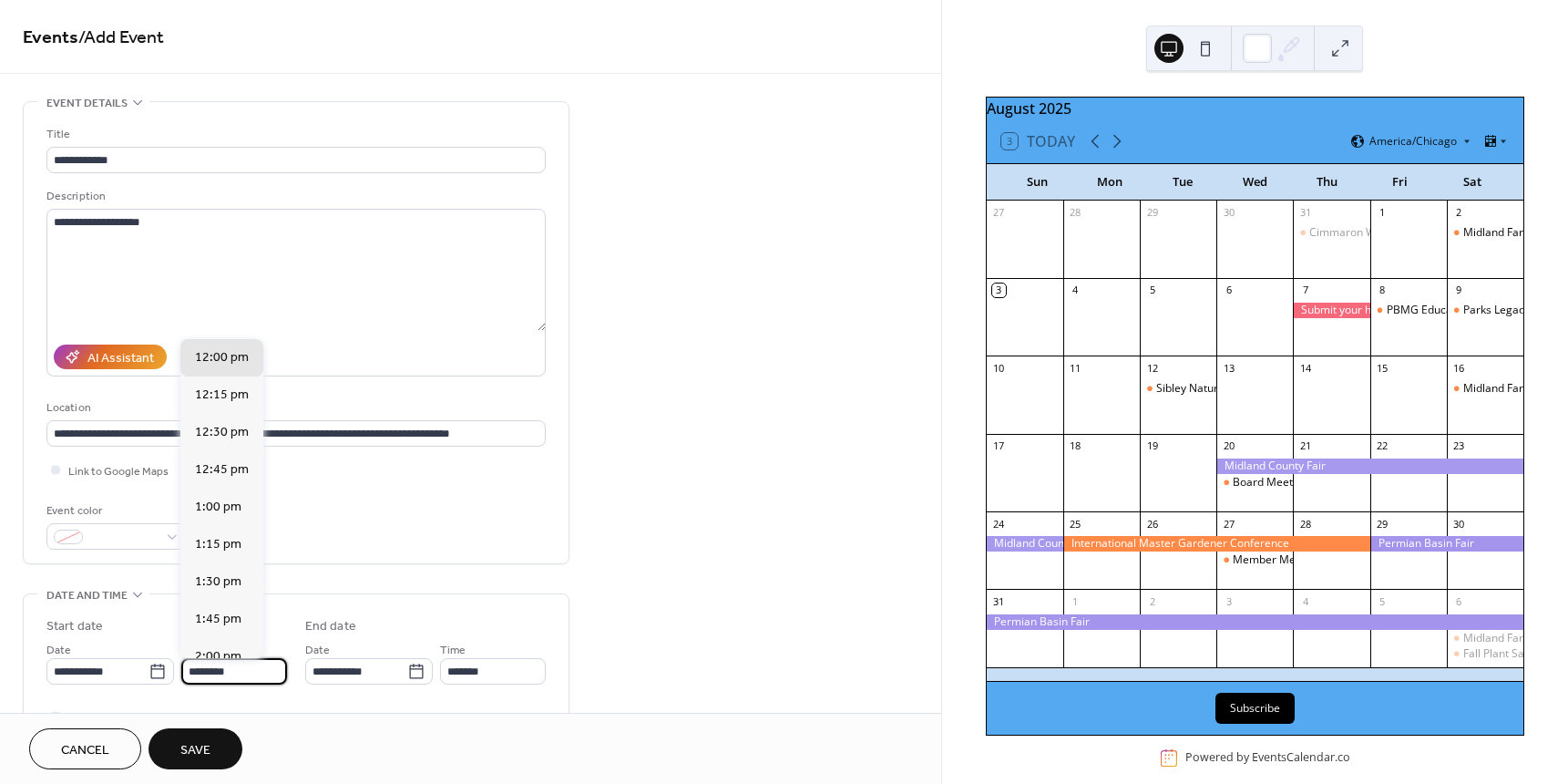 click on "********" at bounding box center (234, 671) 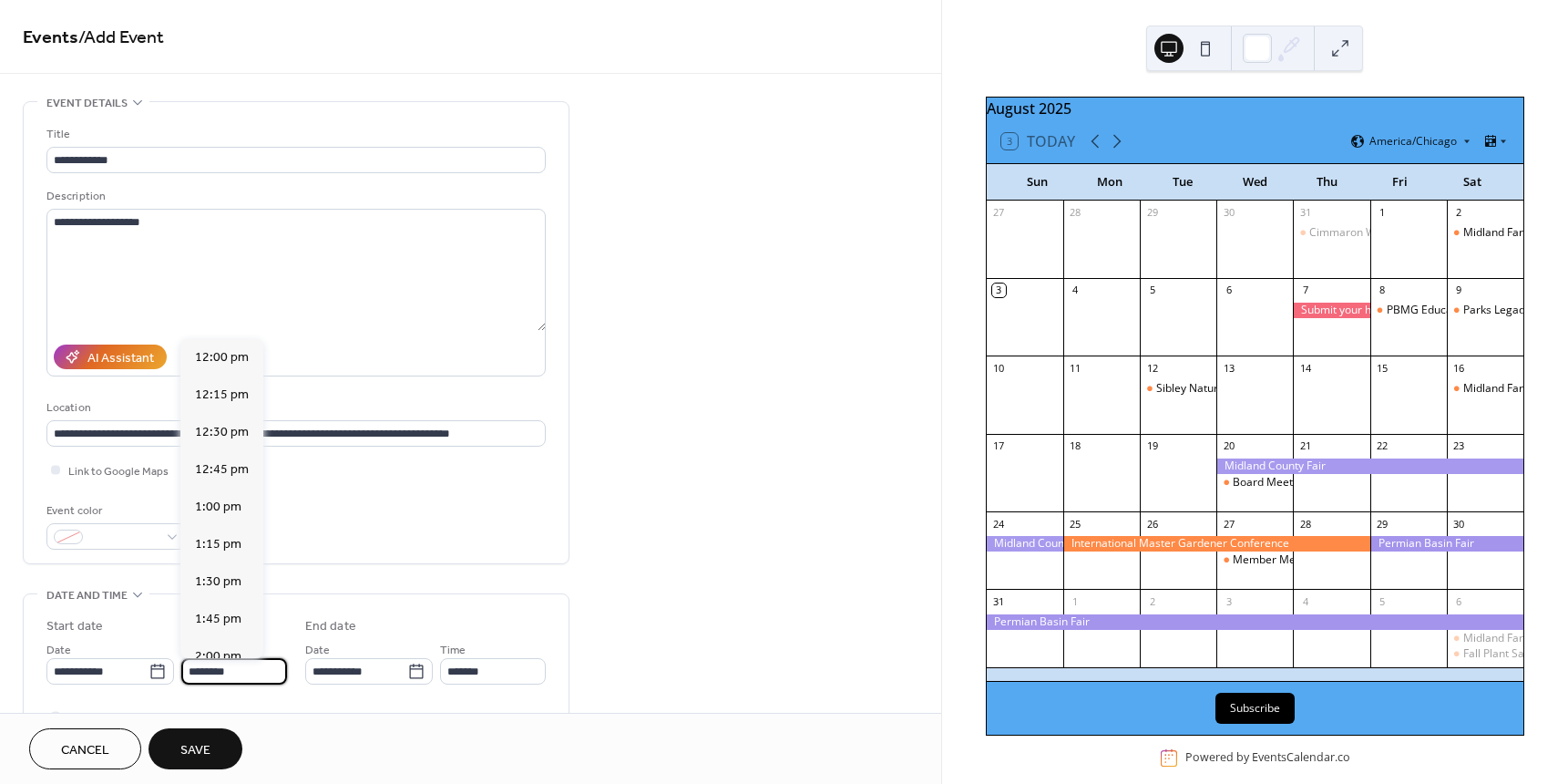 scroll, scrollTop: 3269, scrollLeft: 0, axis: vertical 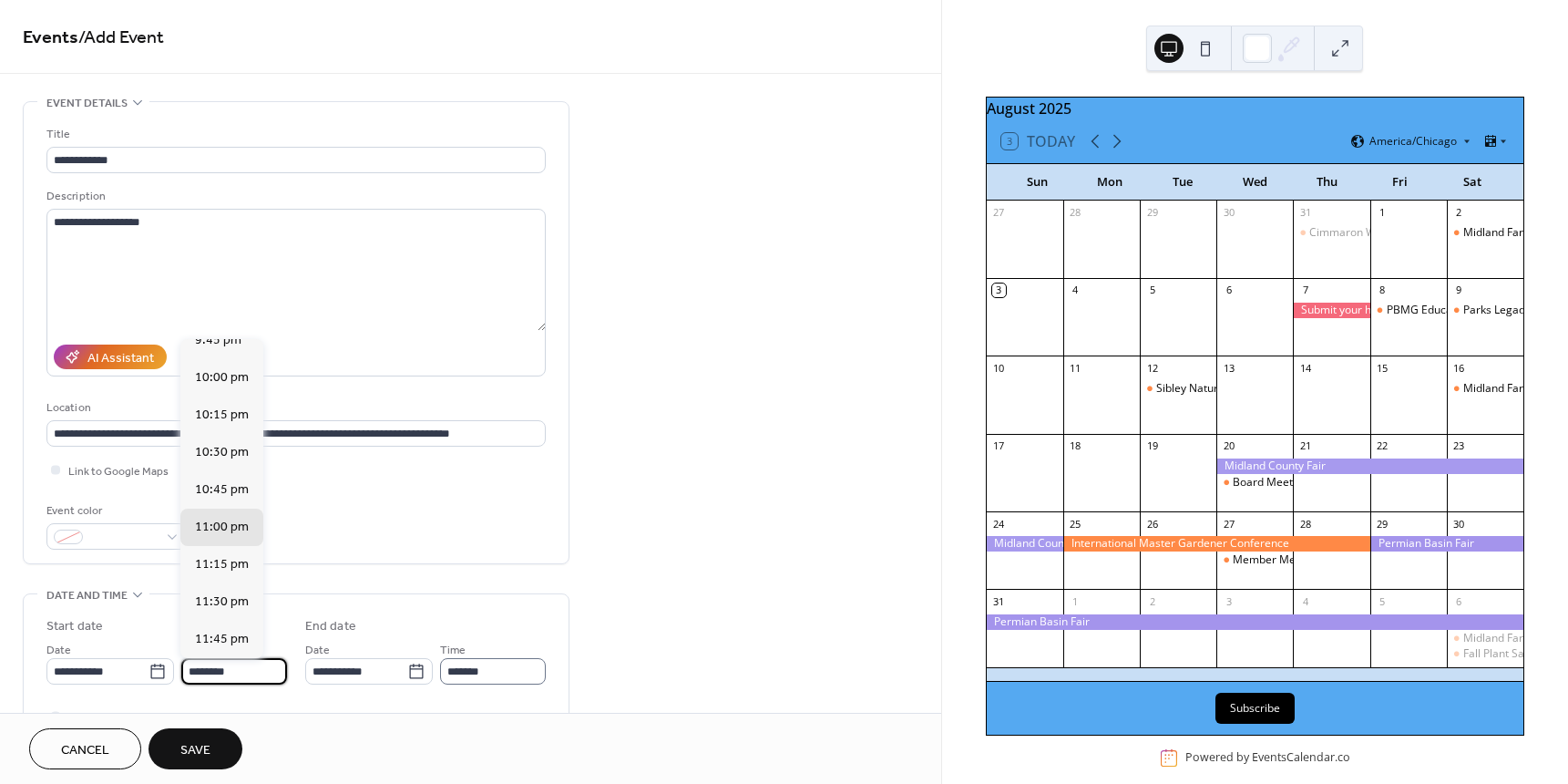 type on "********" 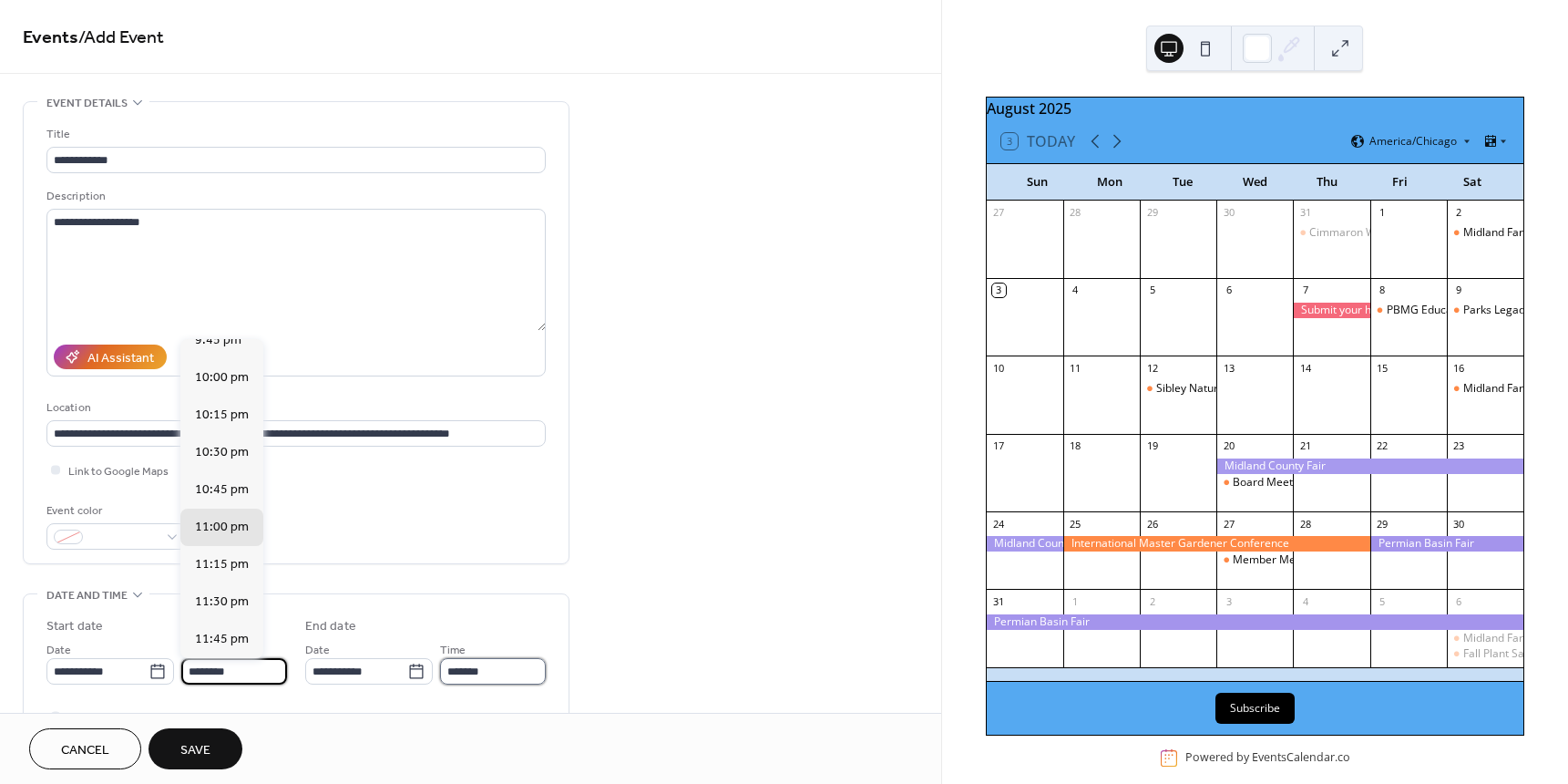 type on "**********" 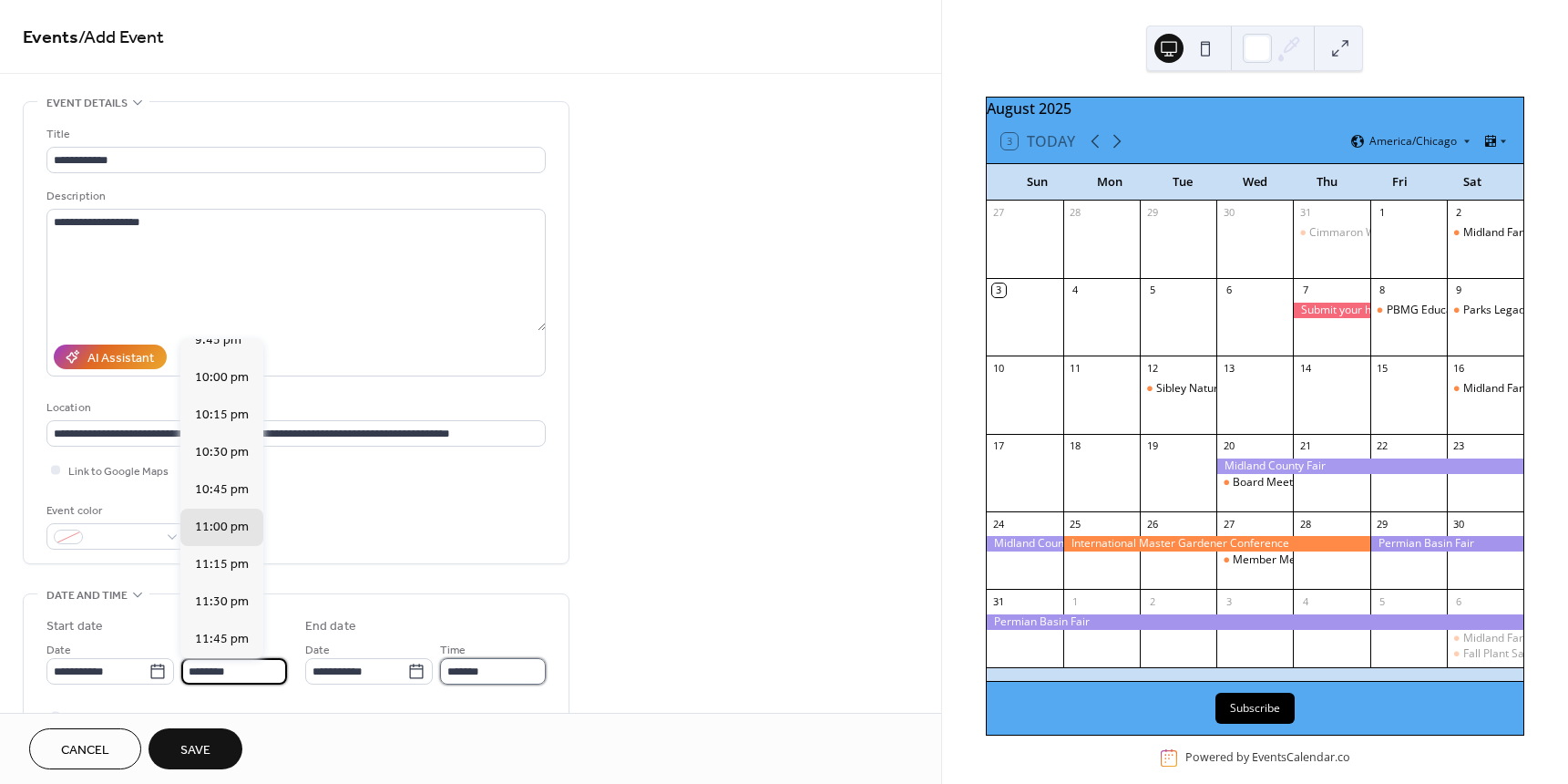 type on "********" 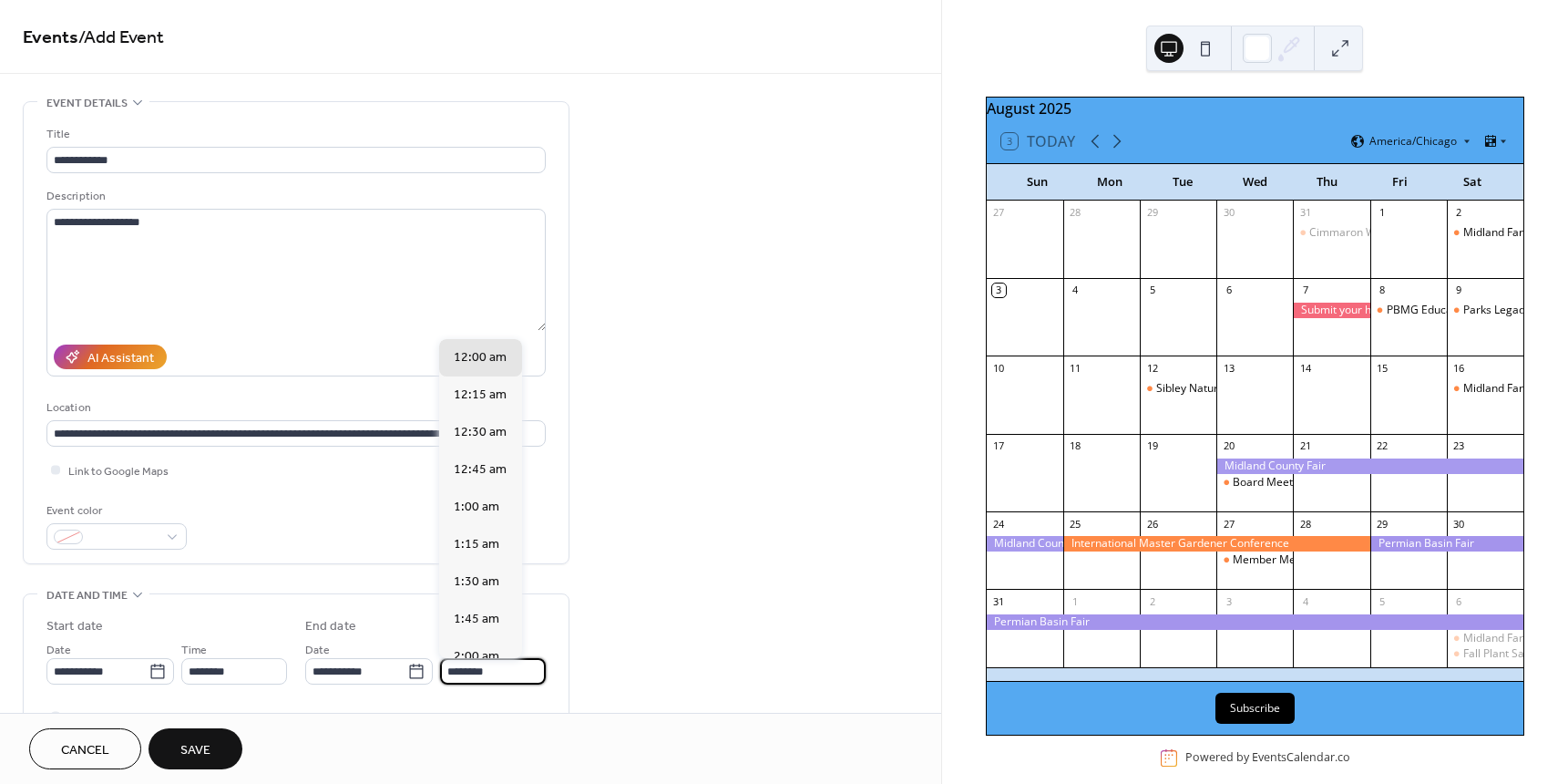 click on "********" at bounding box center [493, 671] 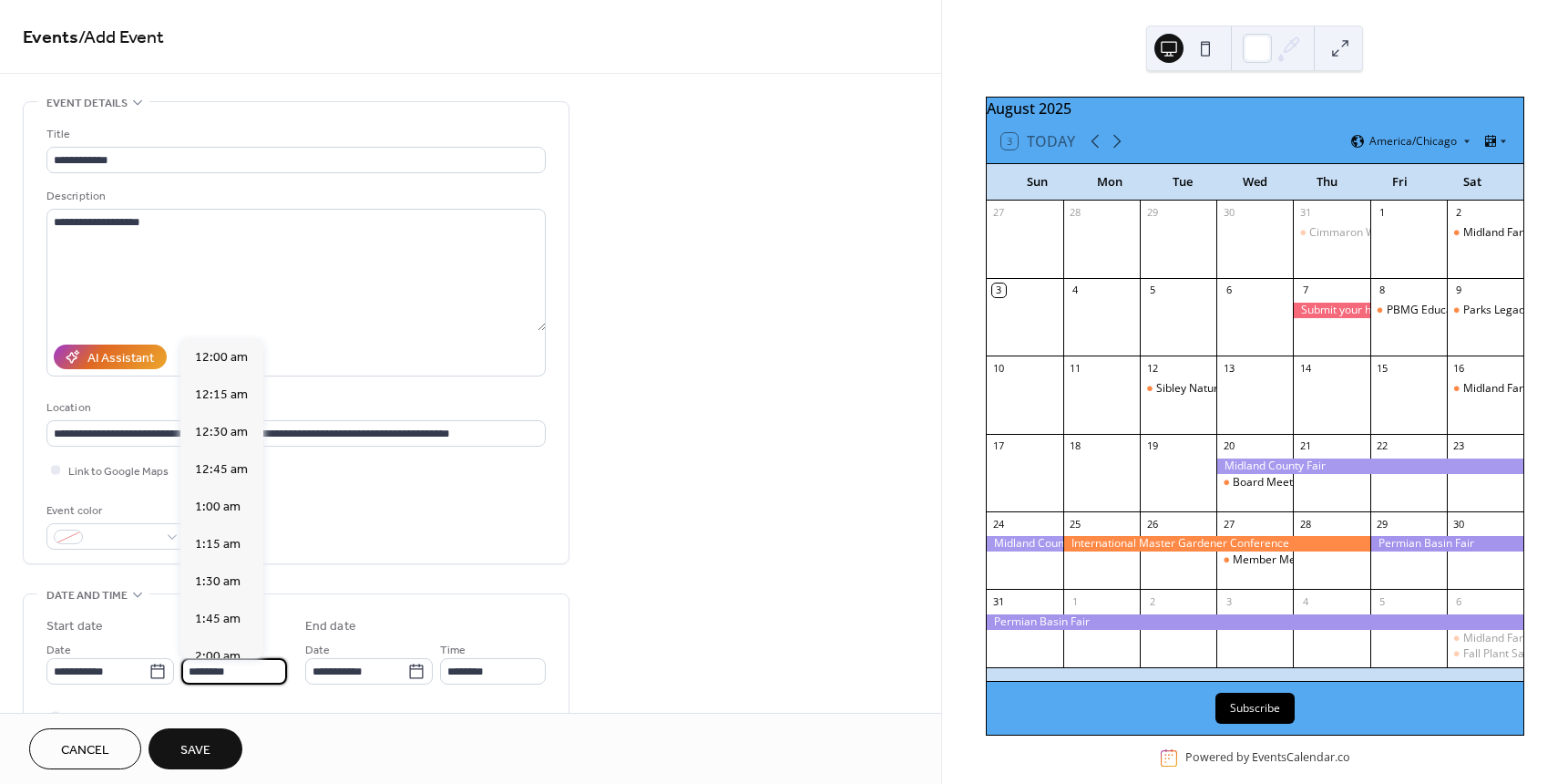 scroll, scrollTop: 3269, scrollLeft: 0, axis: vertical 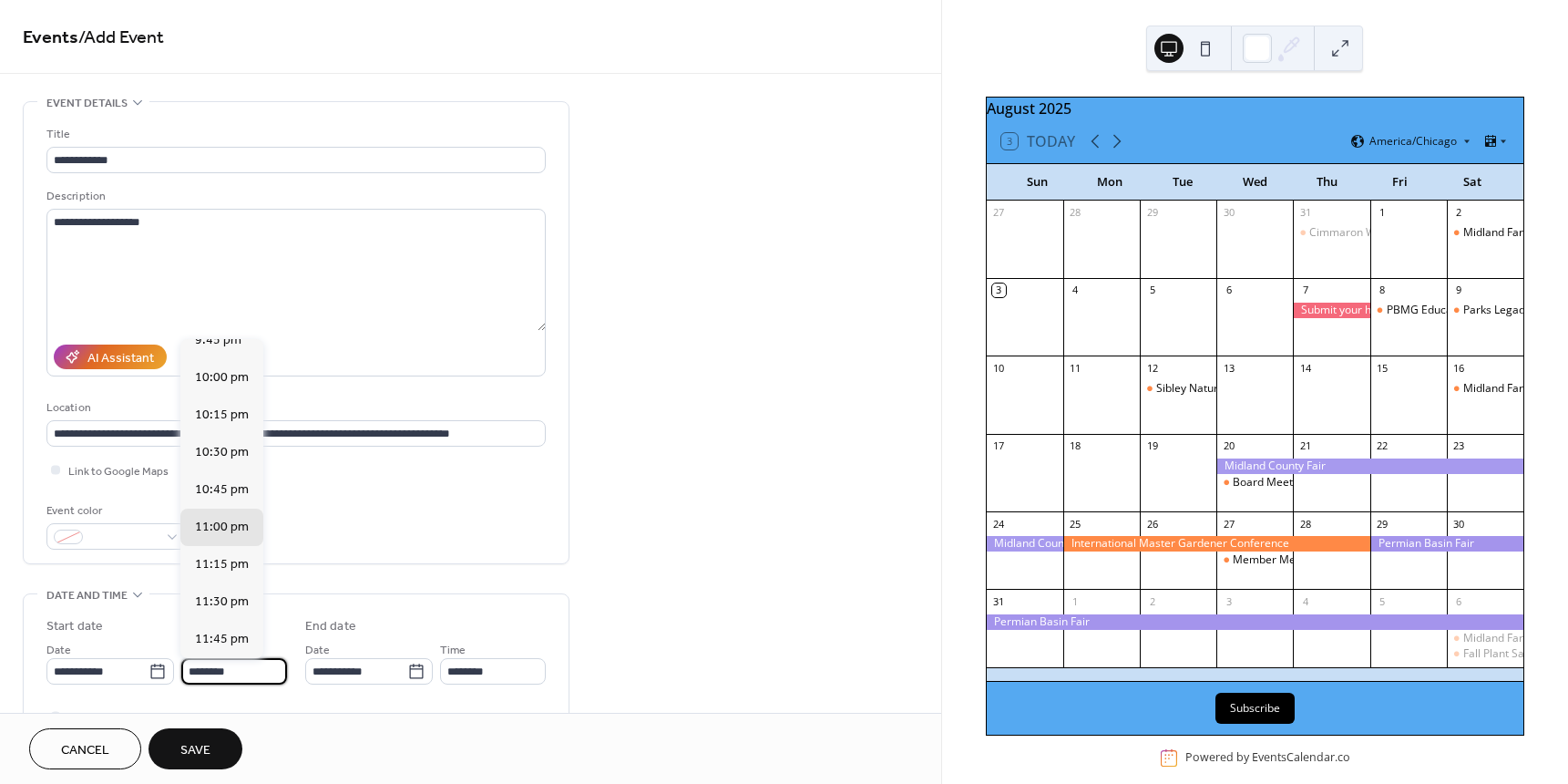 click on "********" at bounding box center (234, 671) 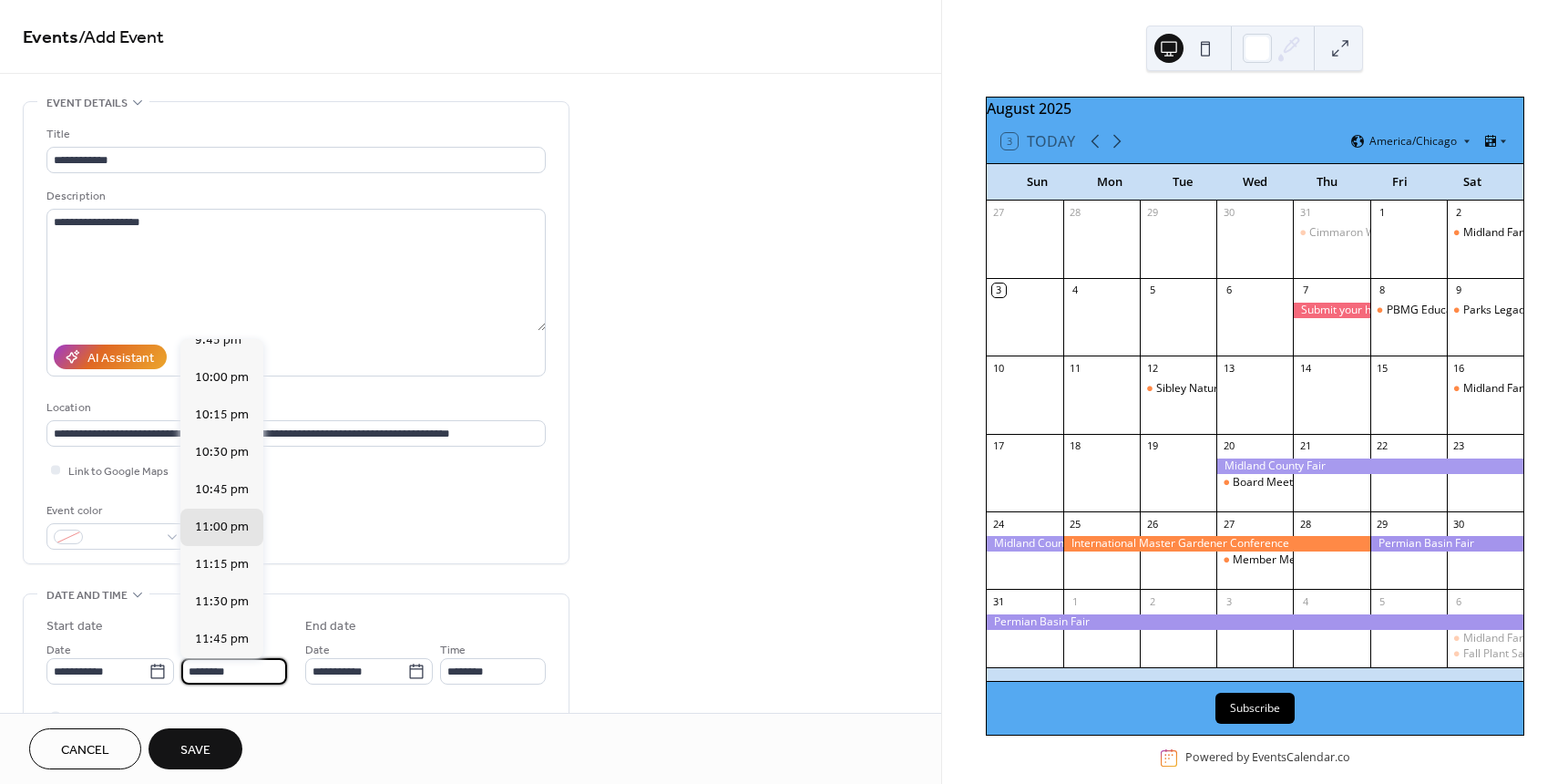 click on "********" at bounding box center (234, 671) 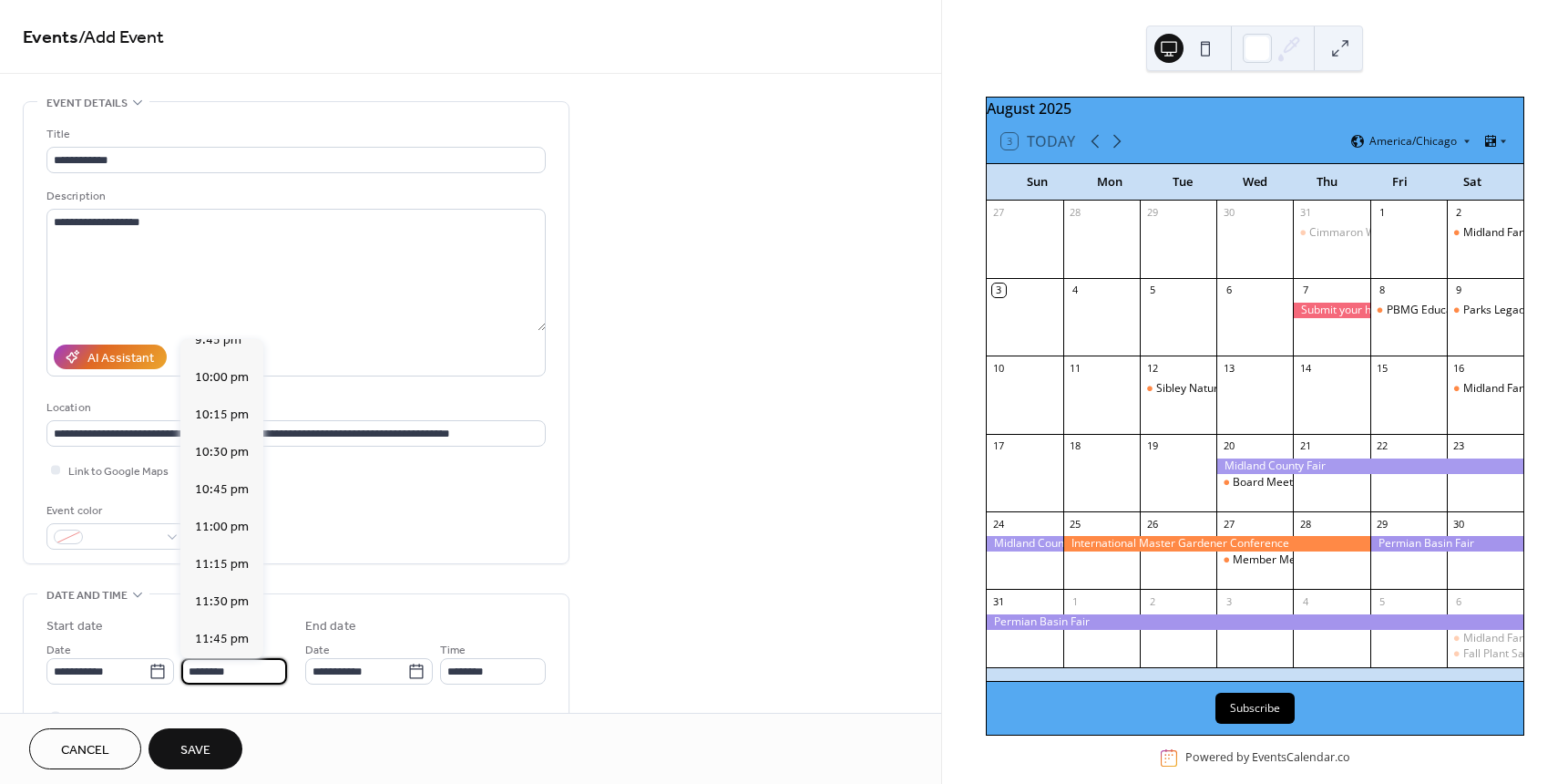 scroll, scrollTop: 1645, scrollLeft: 0, axis: vertical 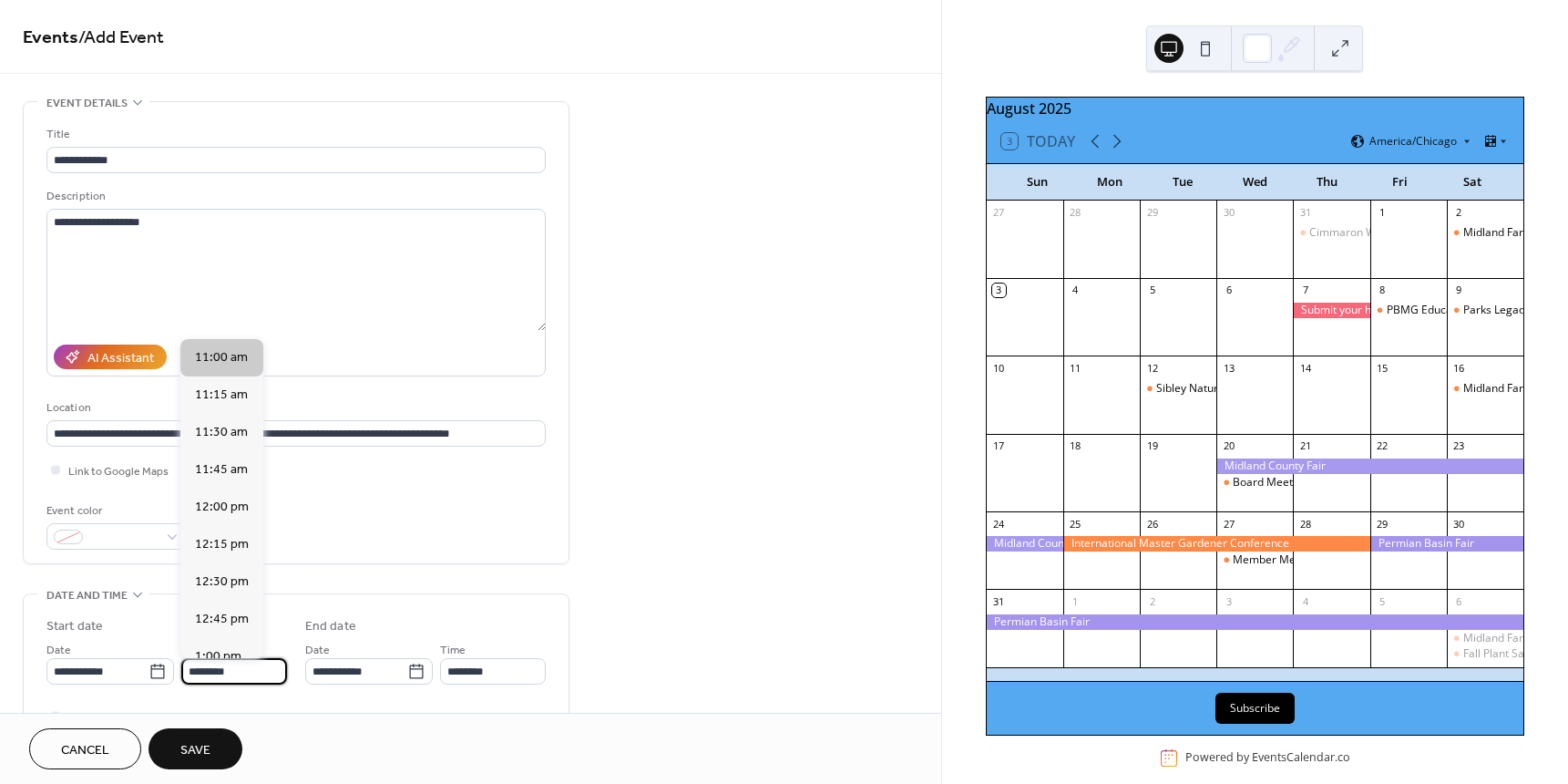 type on "********" 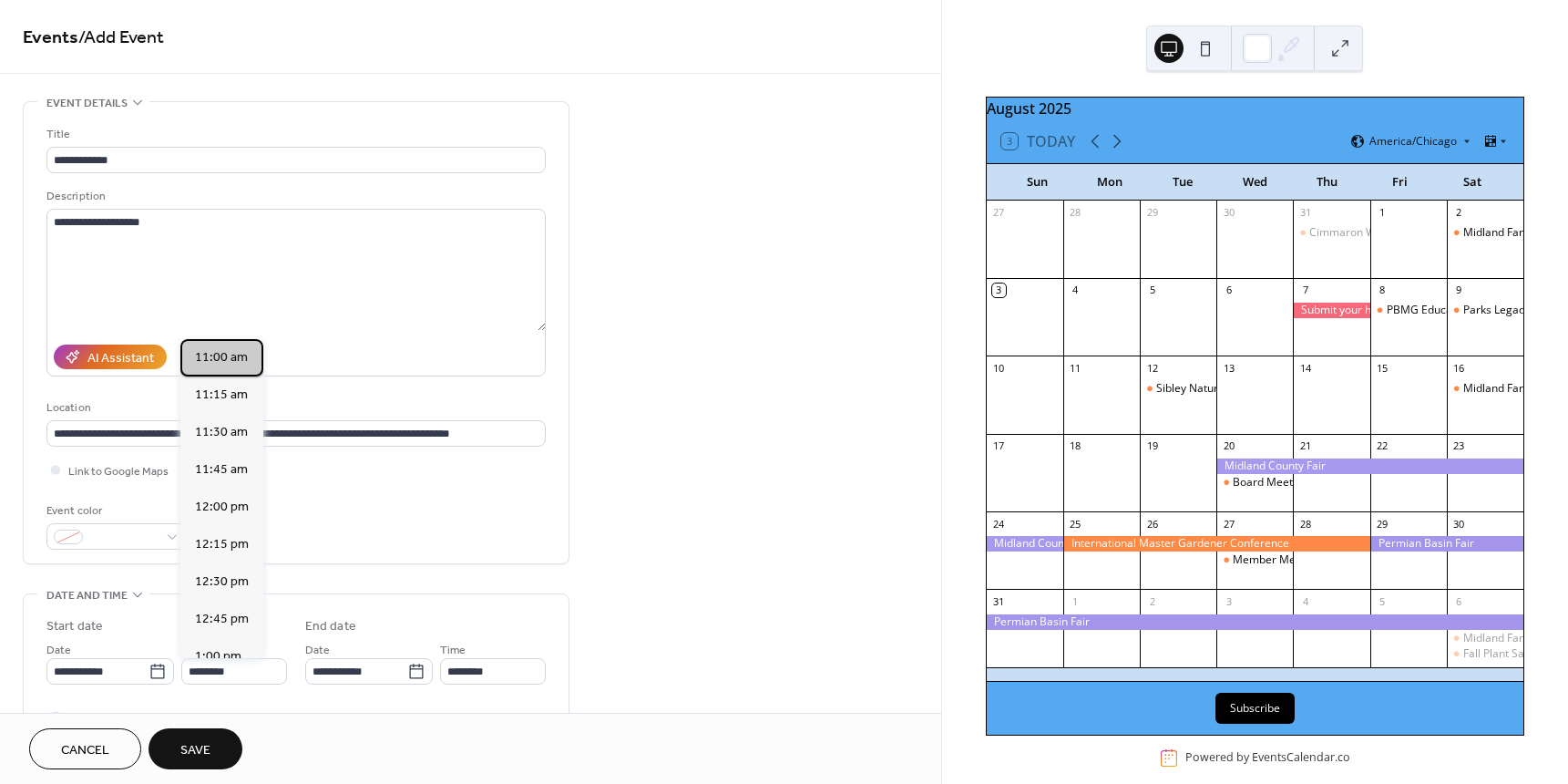 click on "11:00 am" at bounding box center (221, 357) 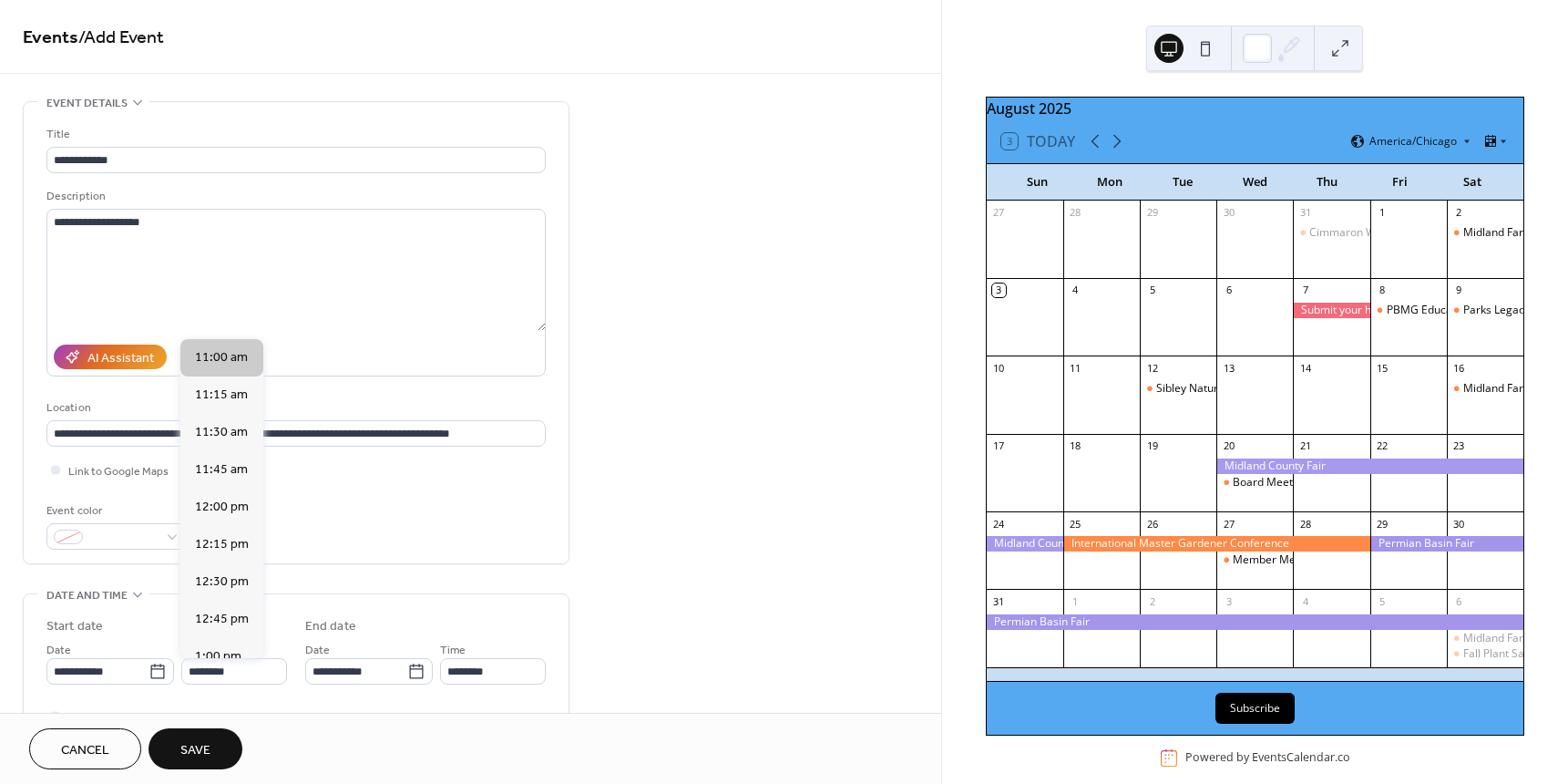 type on "**********" 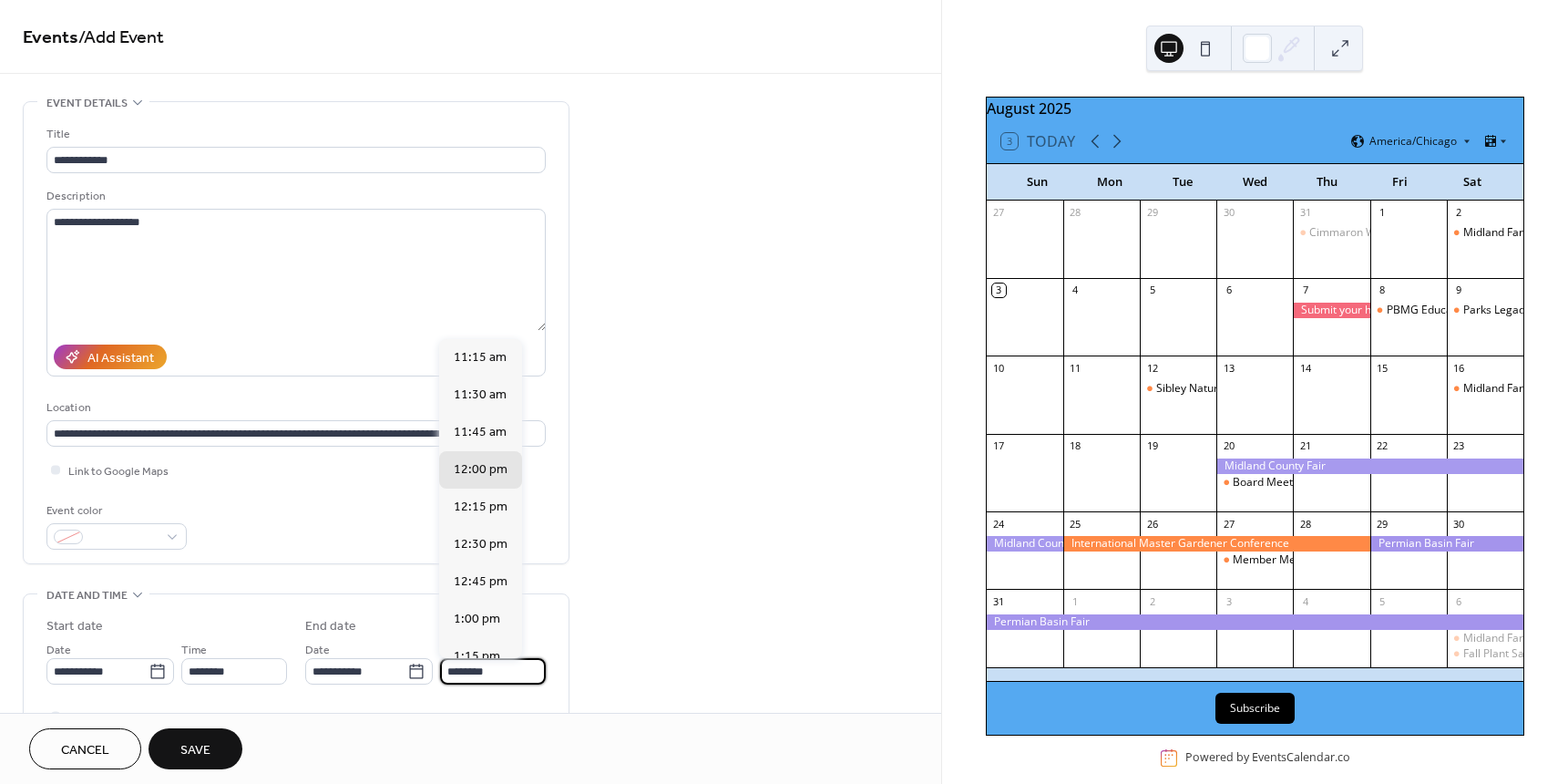 click on "********" at bounding box center [493, 671] 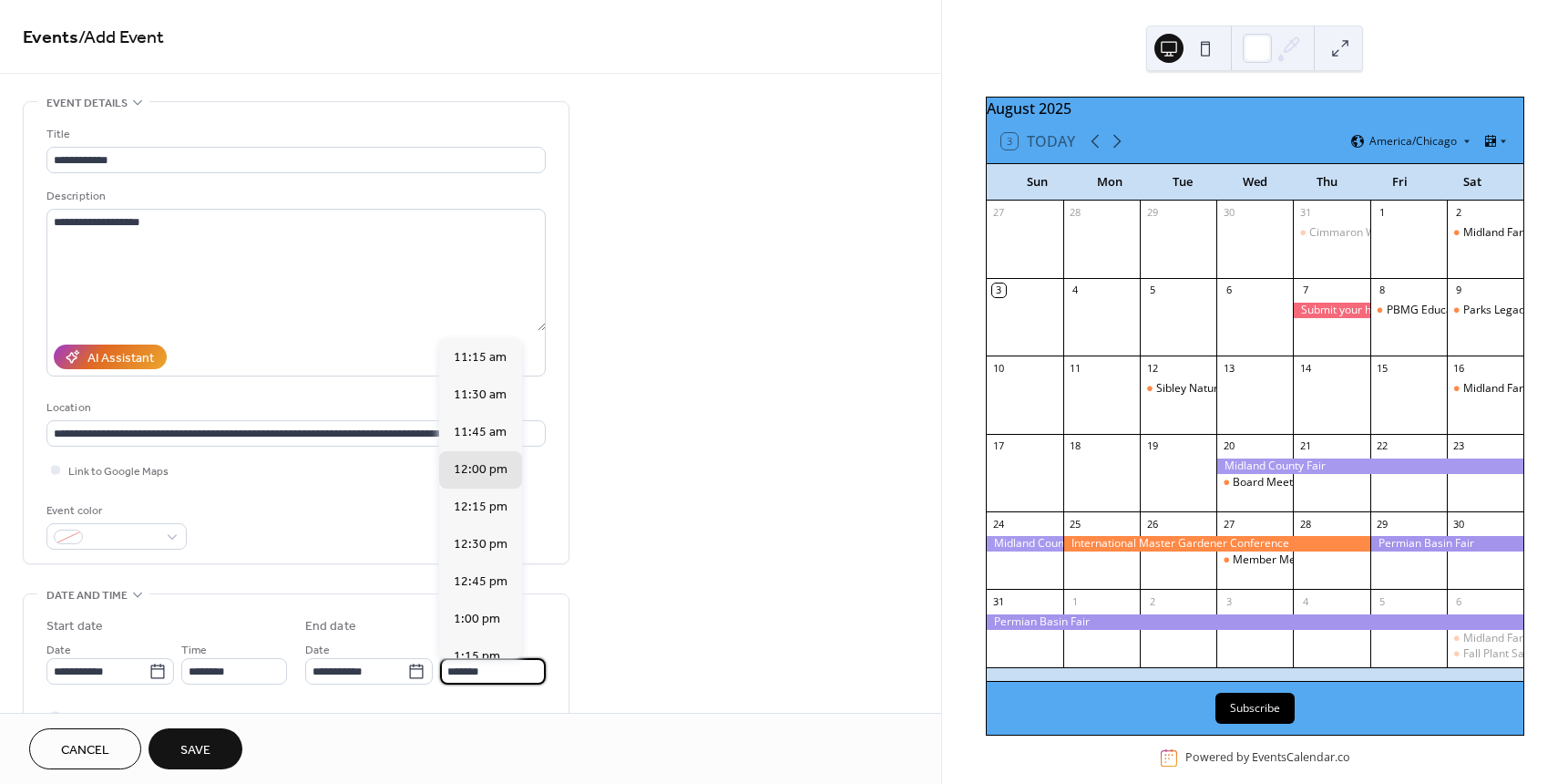 scroll, scrollTop: 411, scrollLeft: 0, axis: vertical 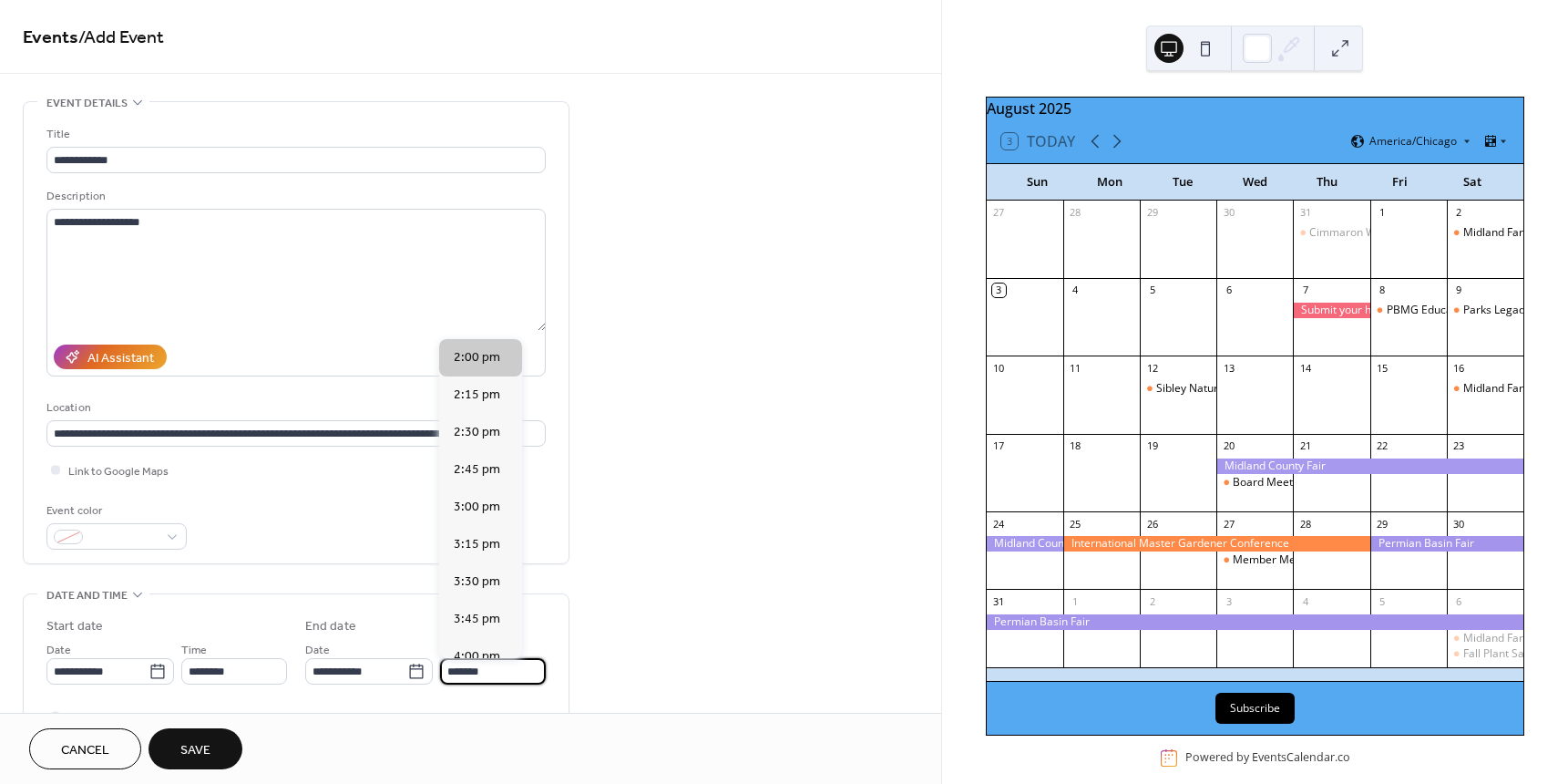 type on "*******" 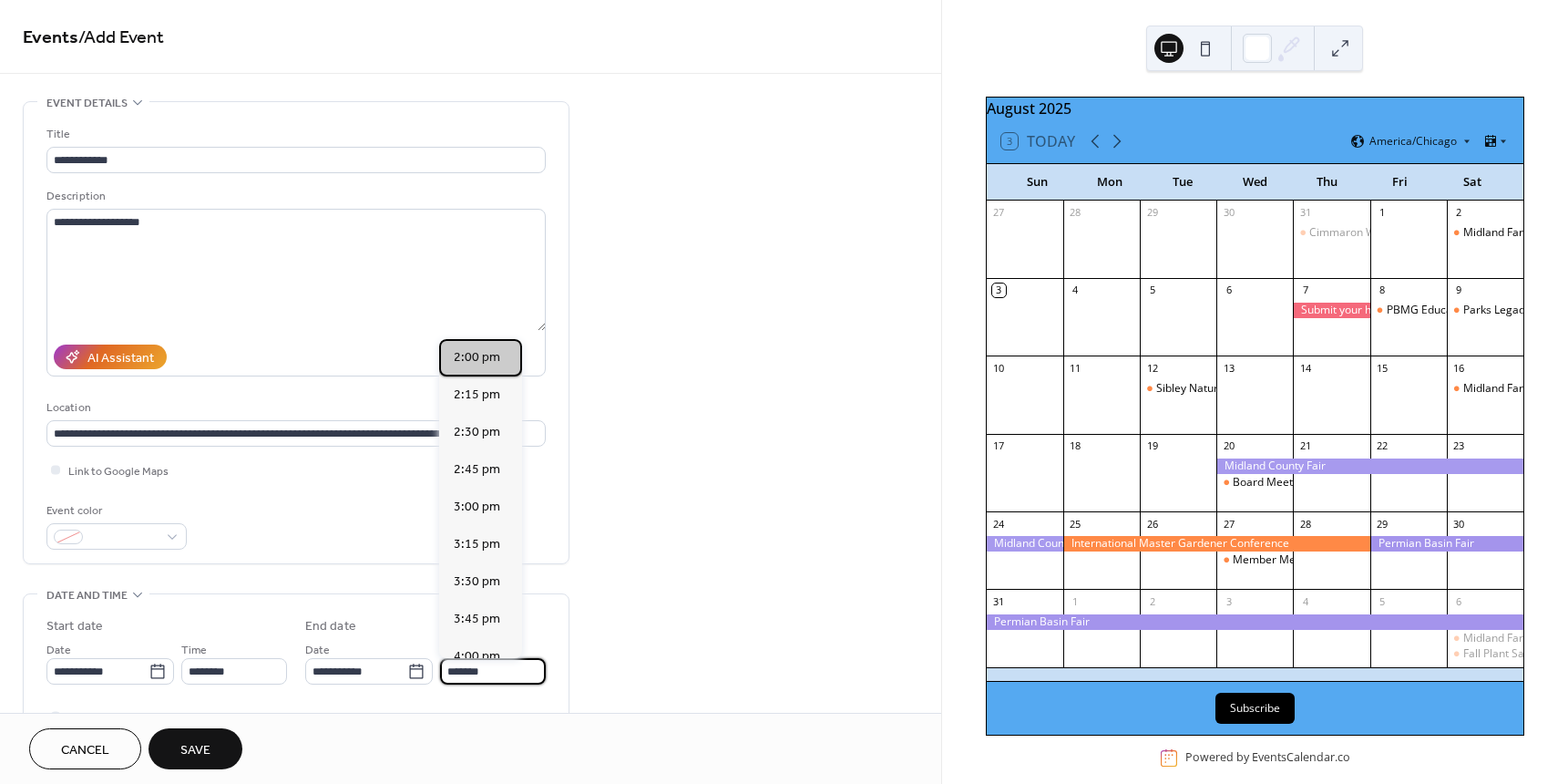 click on "2:00 pm" at bounding box center (477, 357) 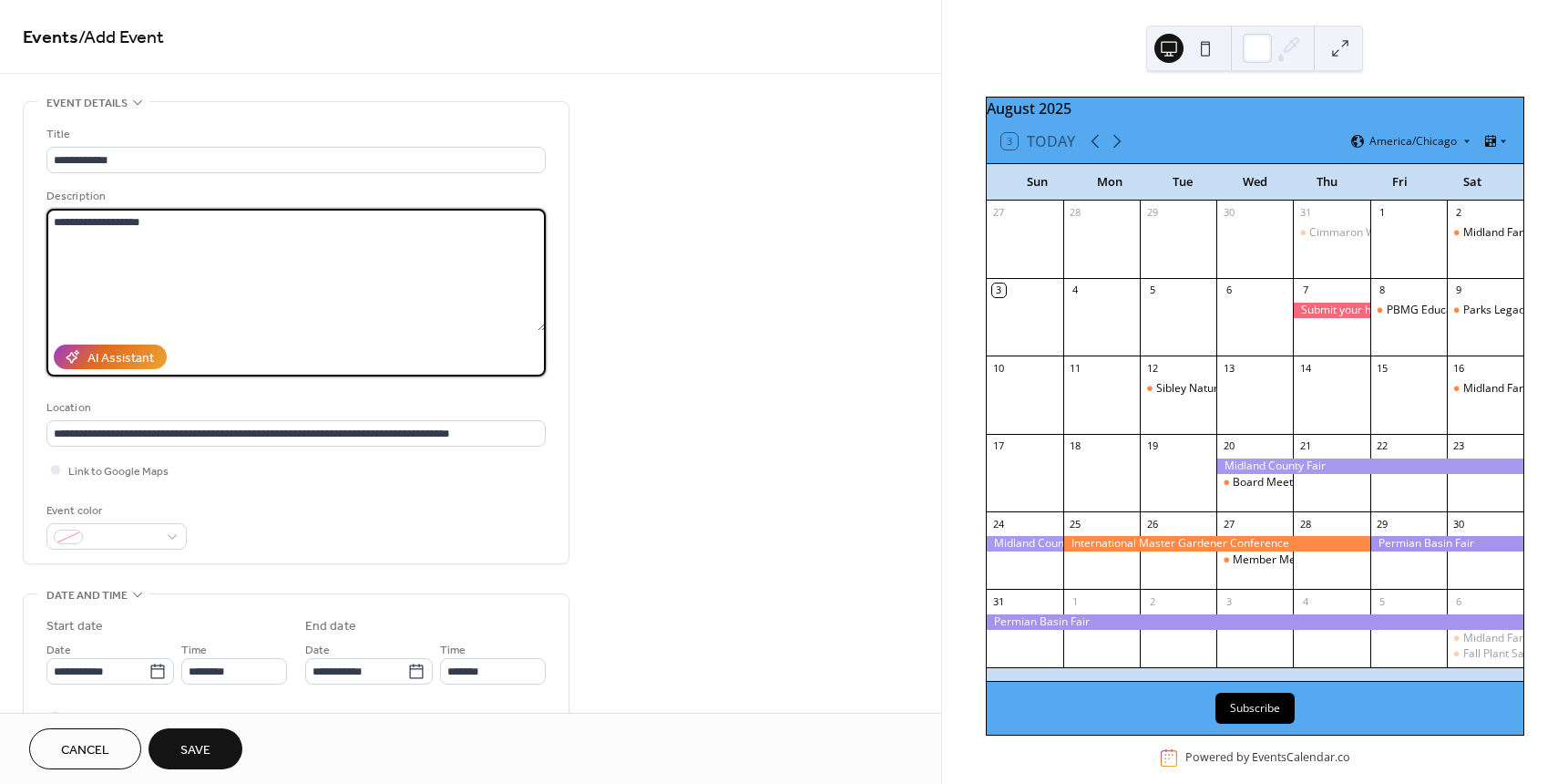 click on "**********" at bounding box center (296, 270) 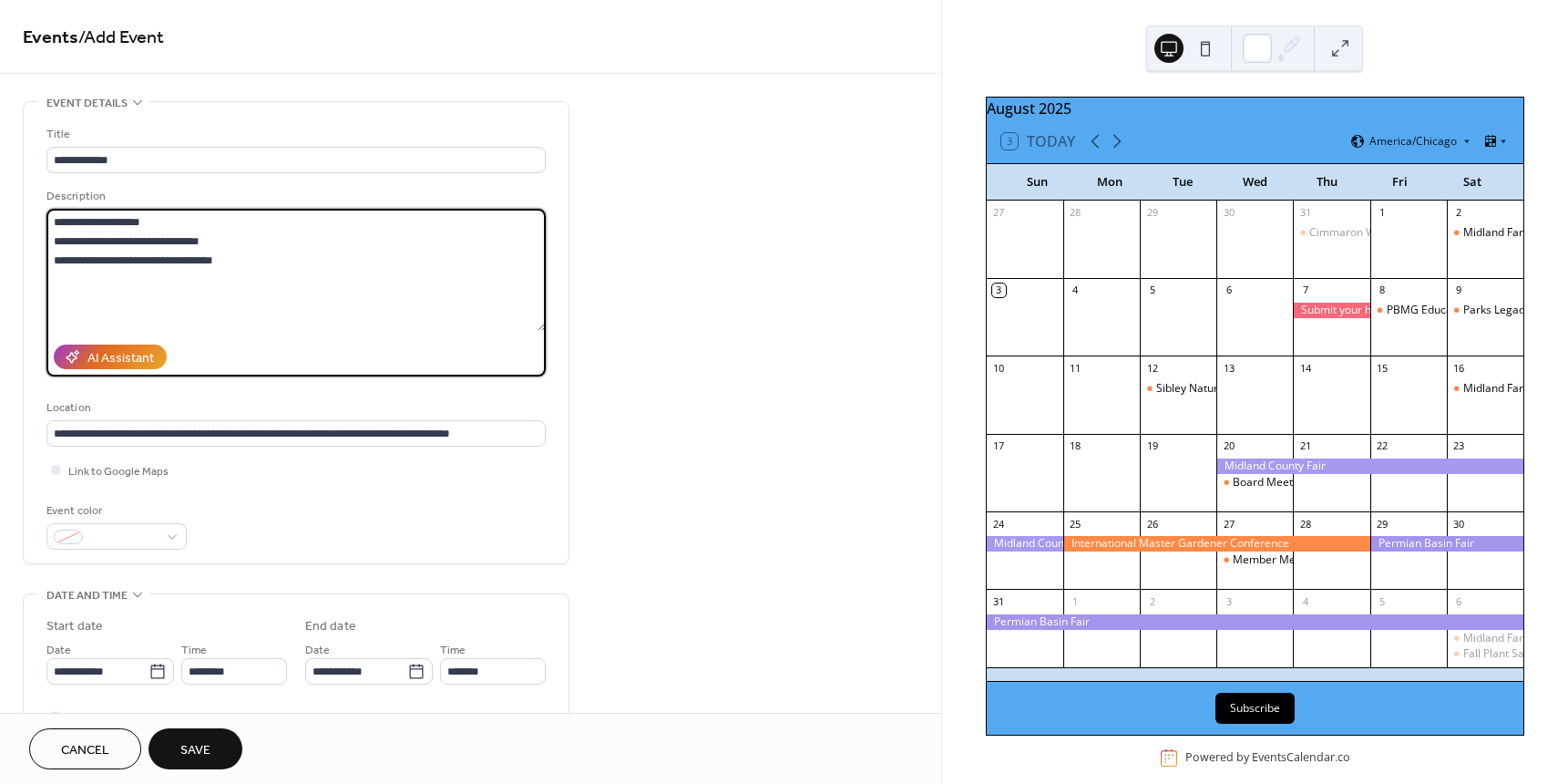type on "**********" 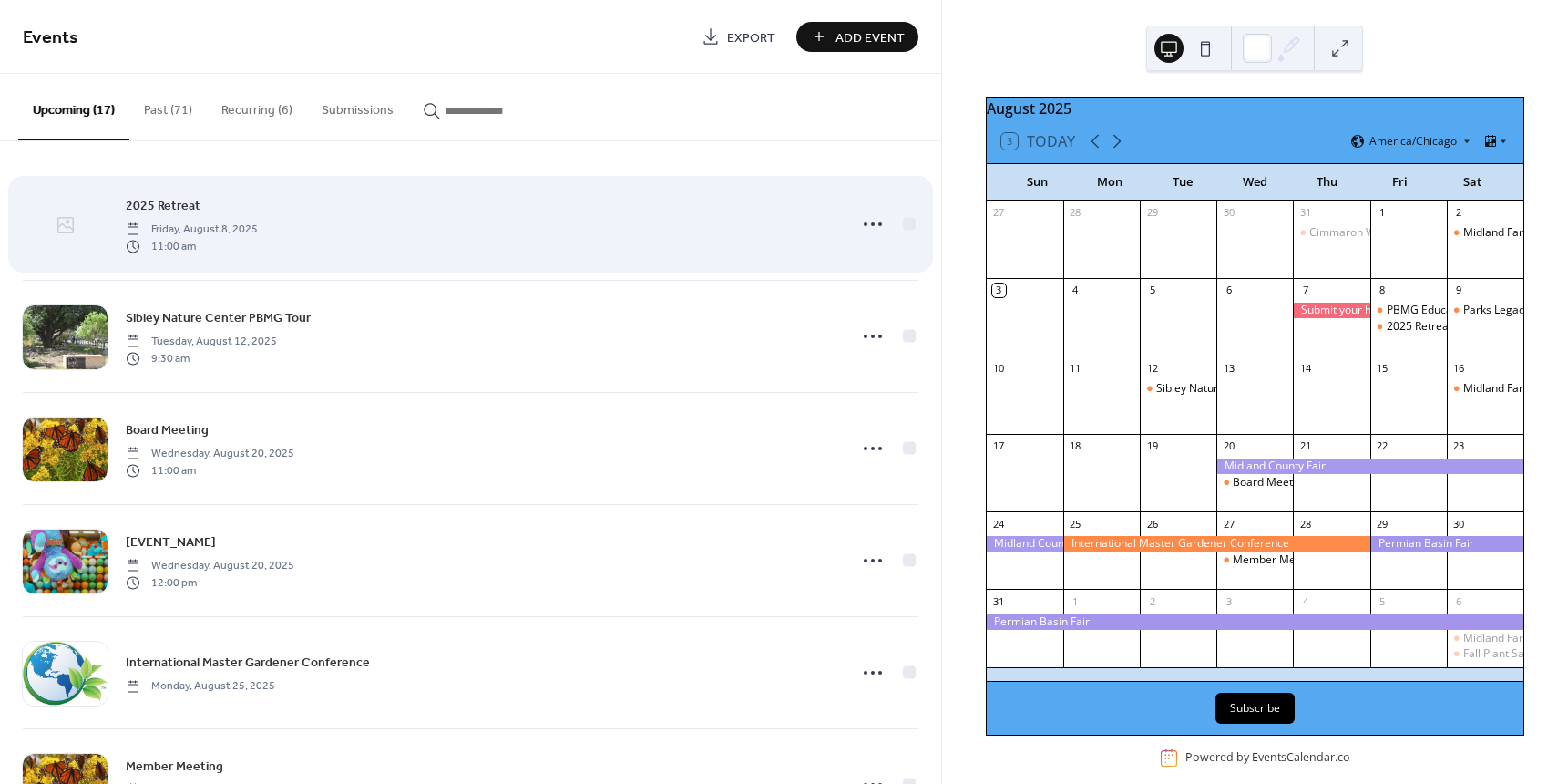 click 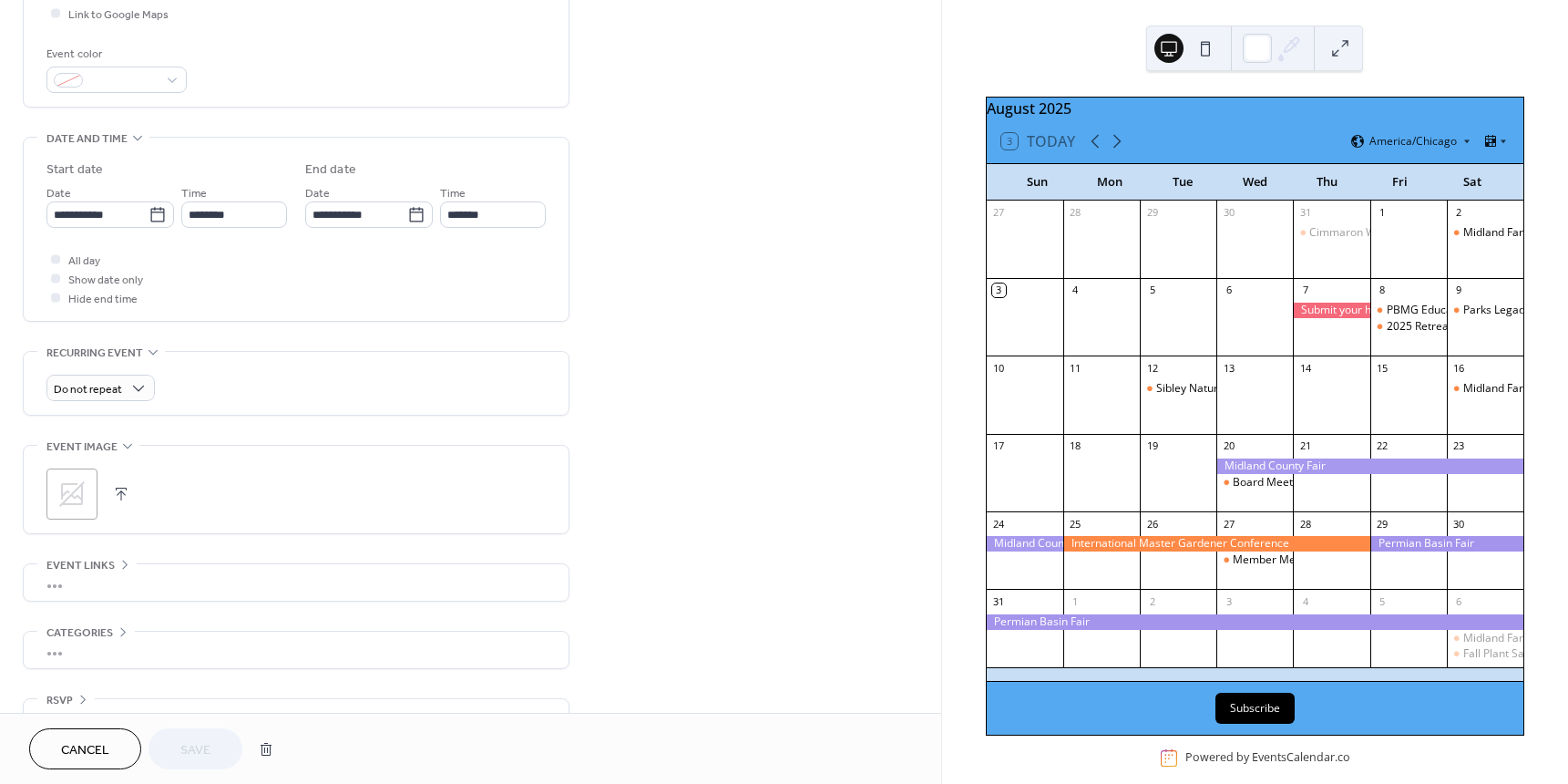 scroll, scrollTop: 459, scrollLeft: 0, axis: vertical 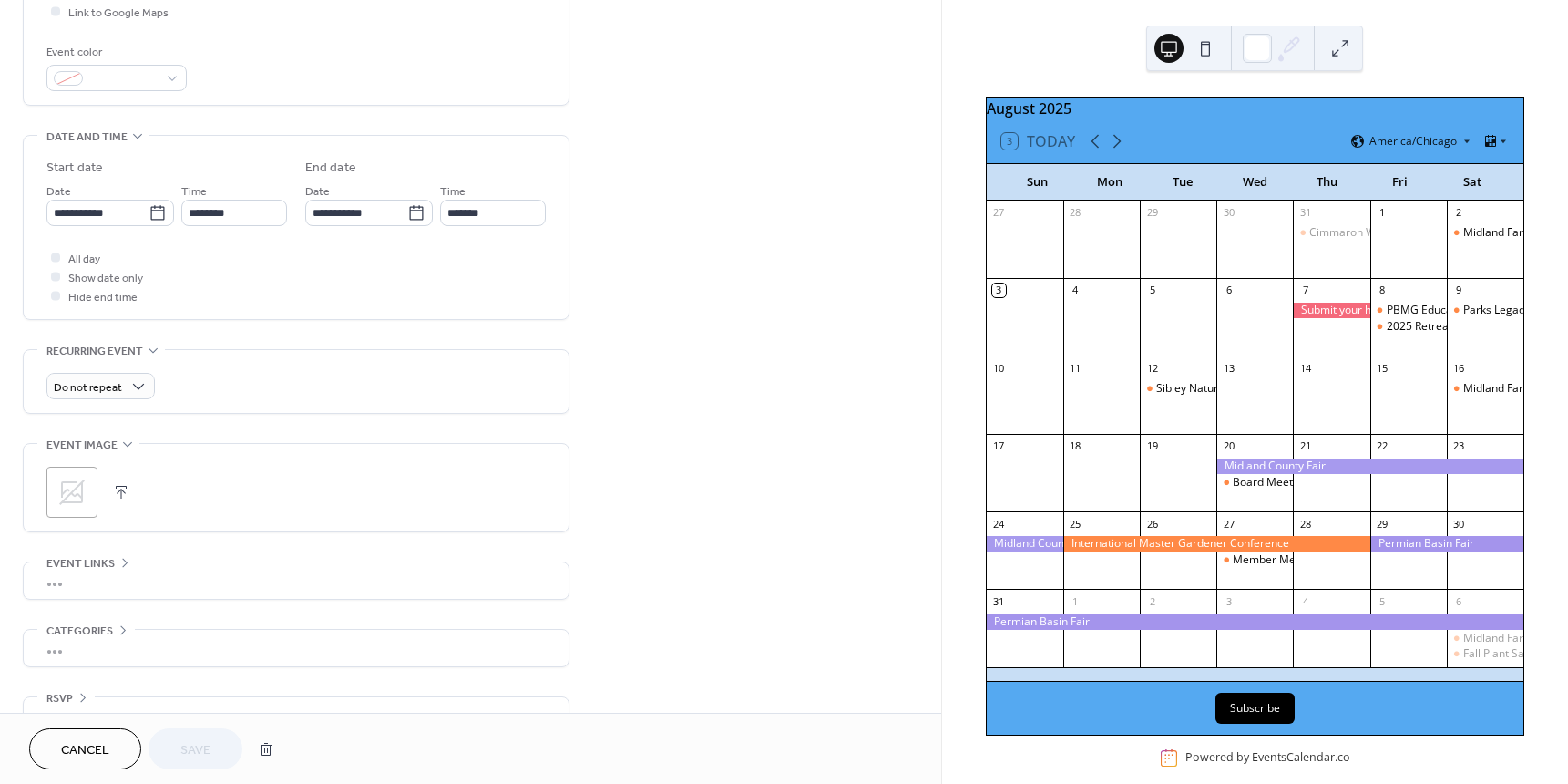click 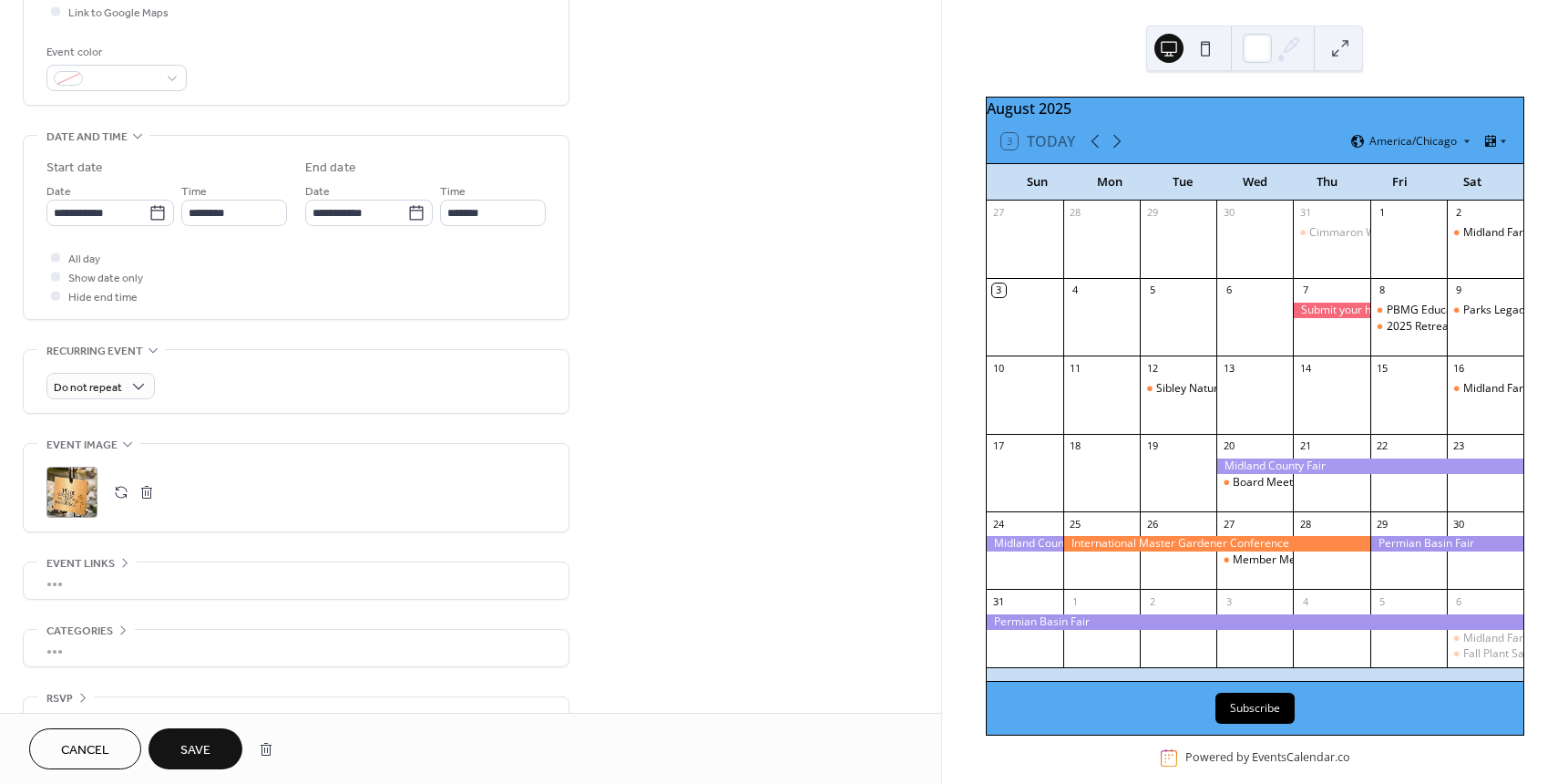 scroll, scrollTop: 21, scrollLeft: 0, axis: vertical 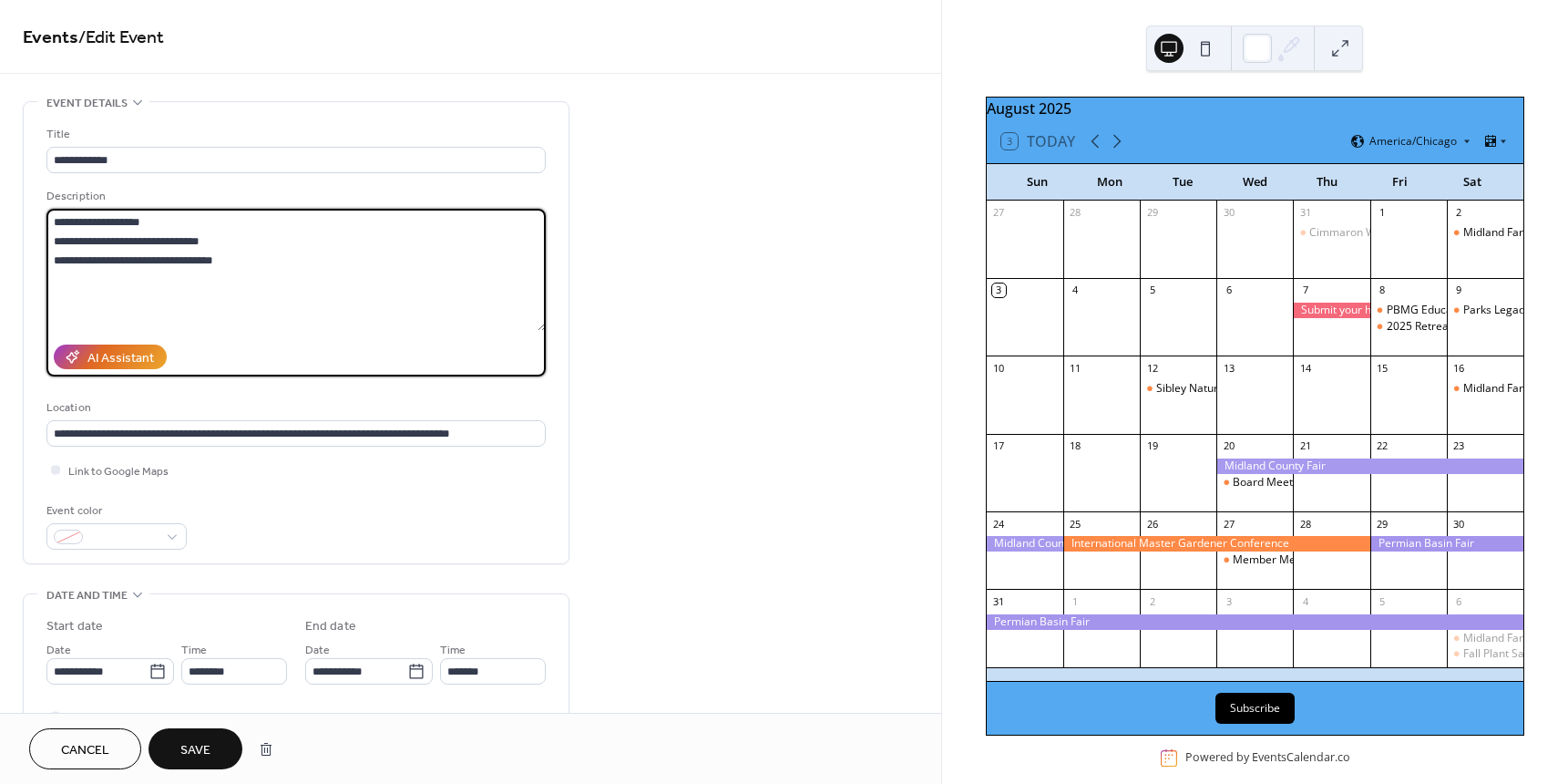 click on "**********" at bounding box center (296, 270) 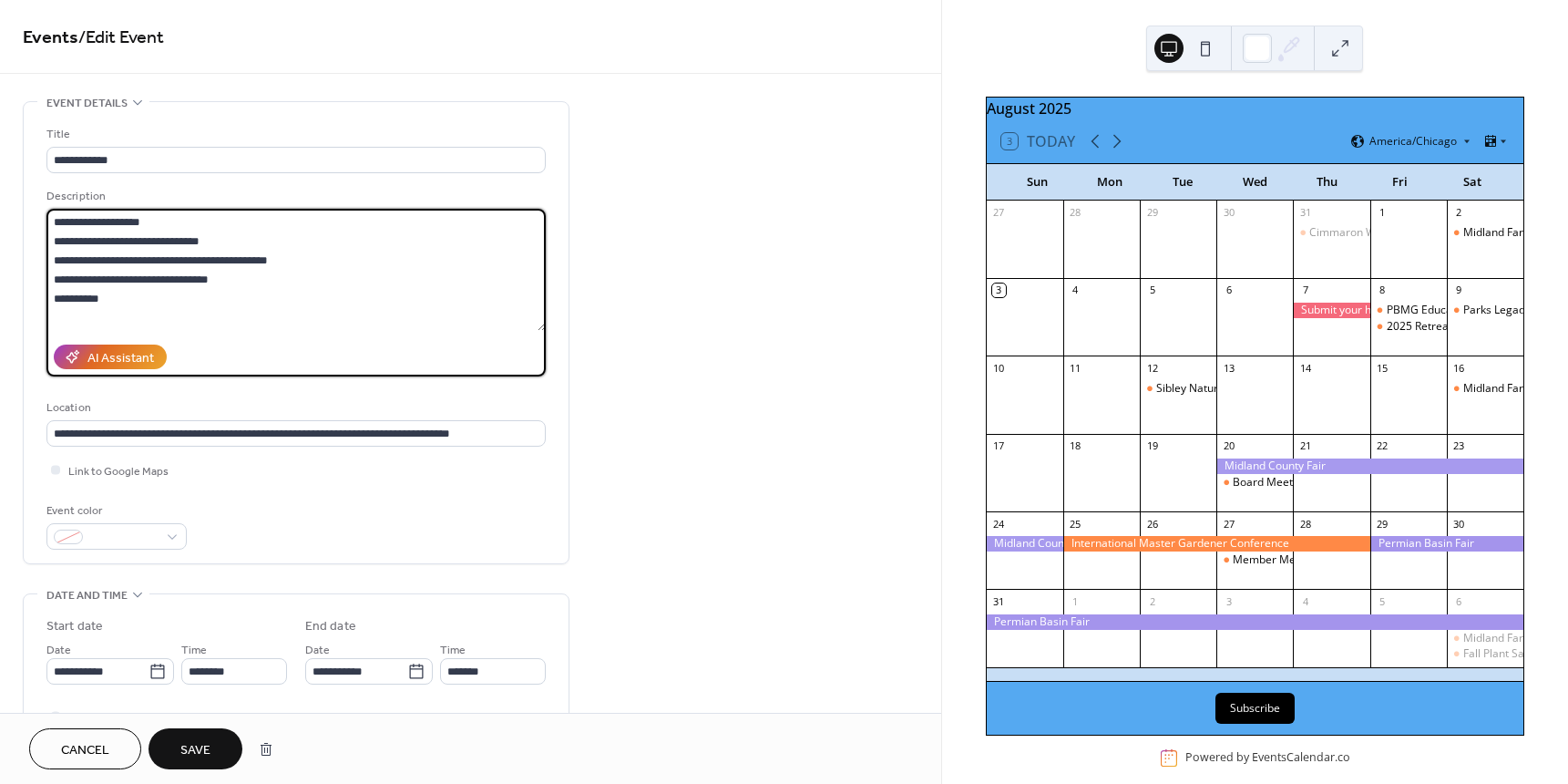 type on "**********" 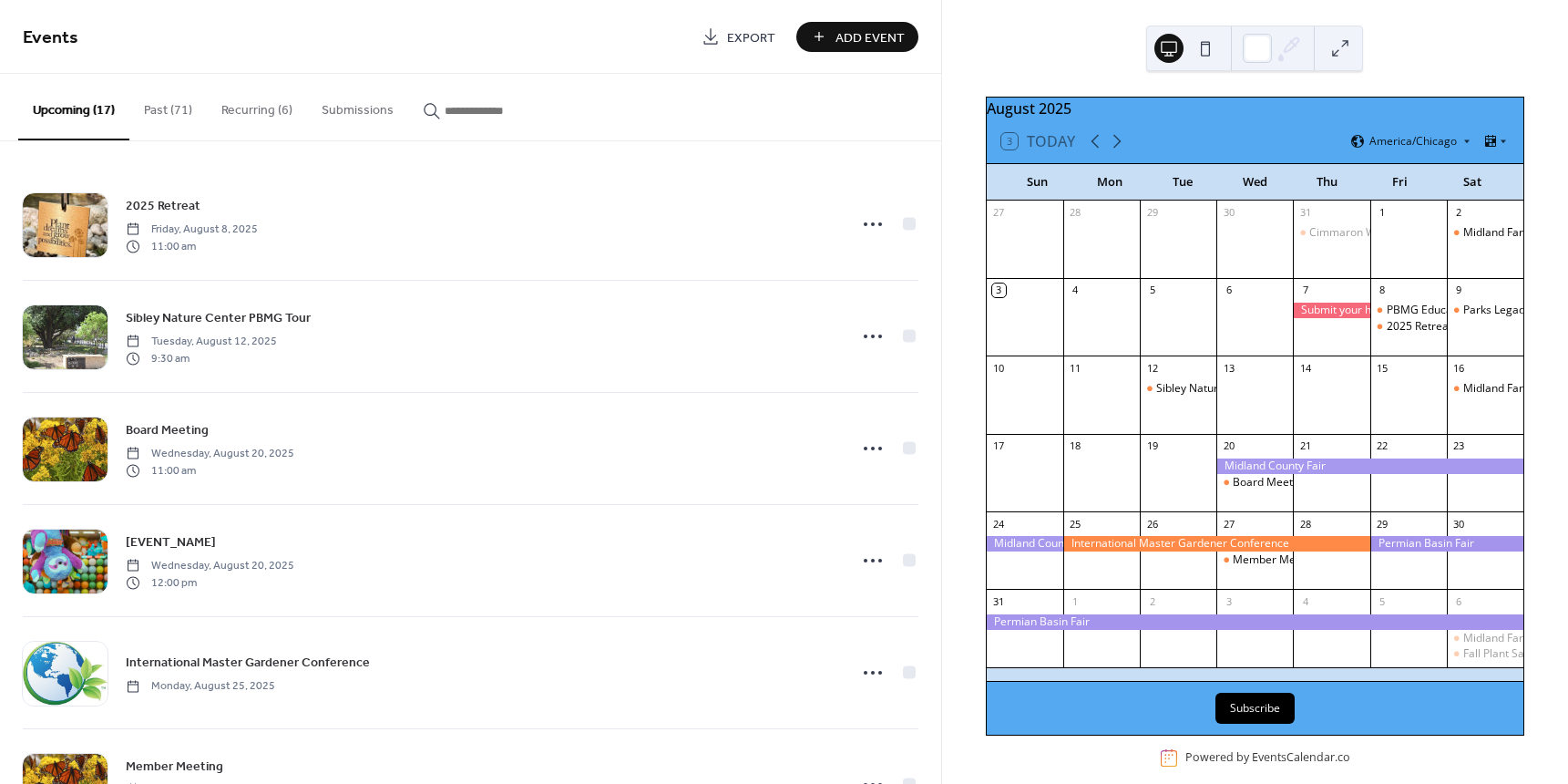 click on "Parks Legado Farmers Market" at bounding box center (1485, 325) 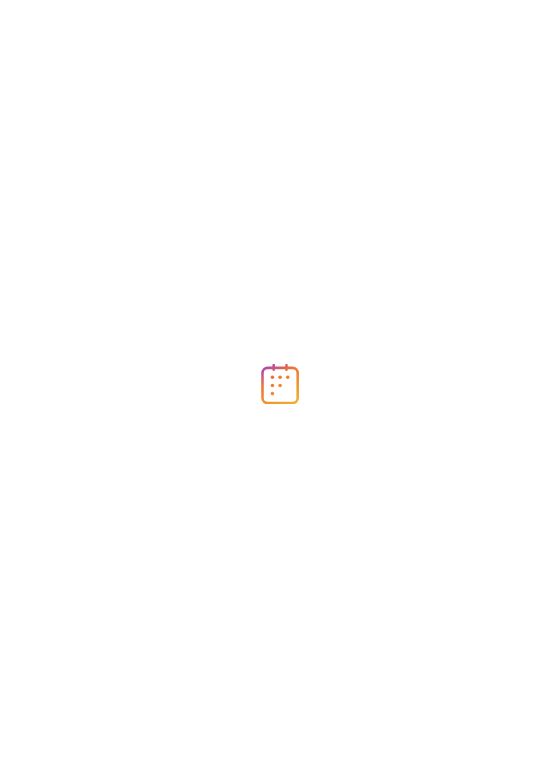 scroll, scrollTop: 0, scrollLeft: 0, axis: both 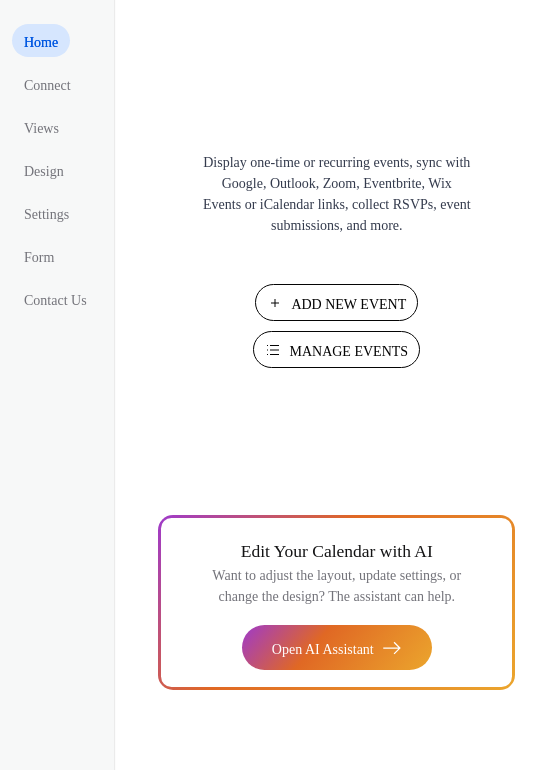click on "Add New Event" at bounding box center (348, 304) 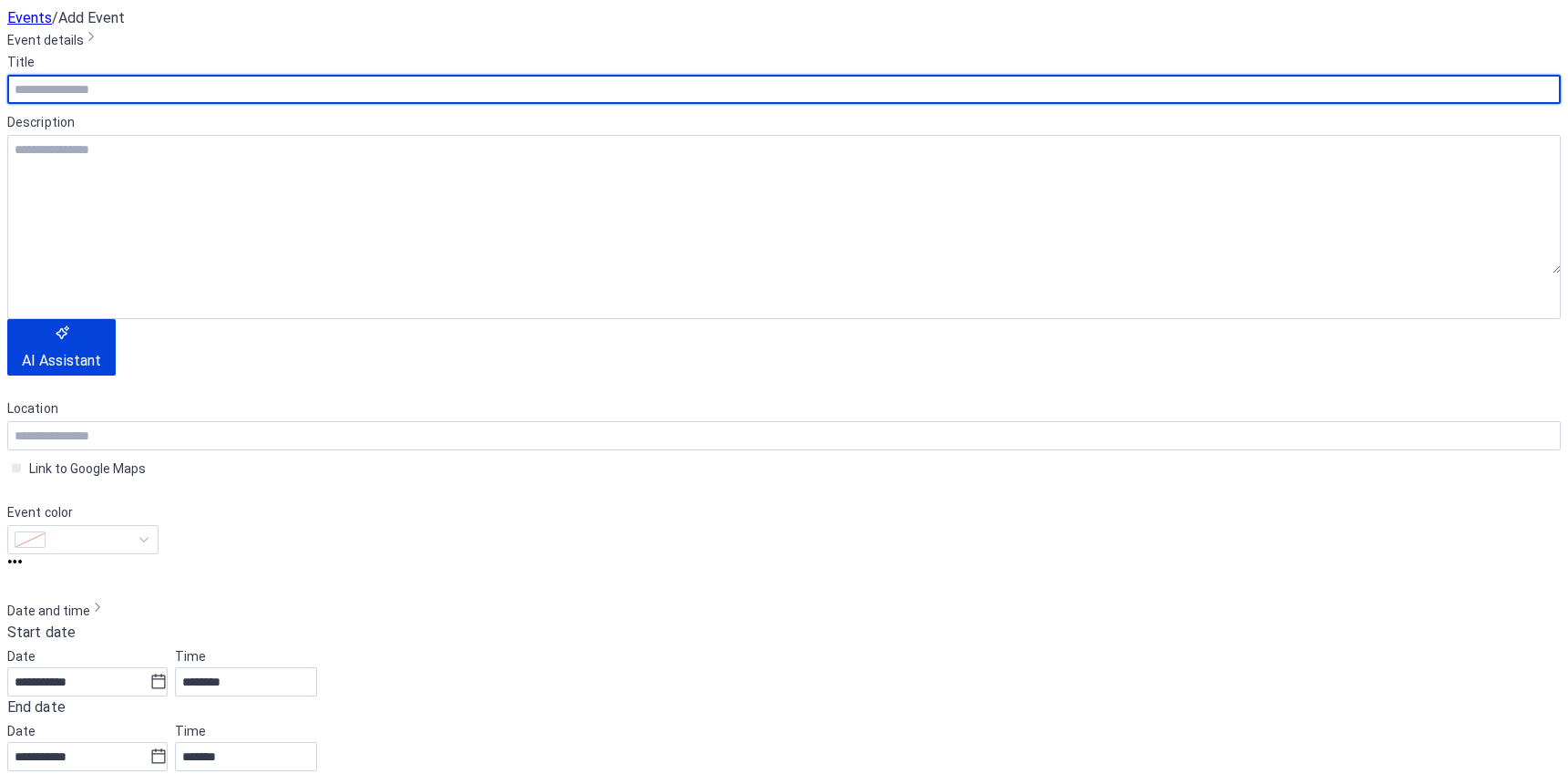 scroll, scrollTop: 0, scrollLeft: 0, axis: both 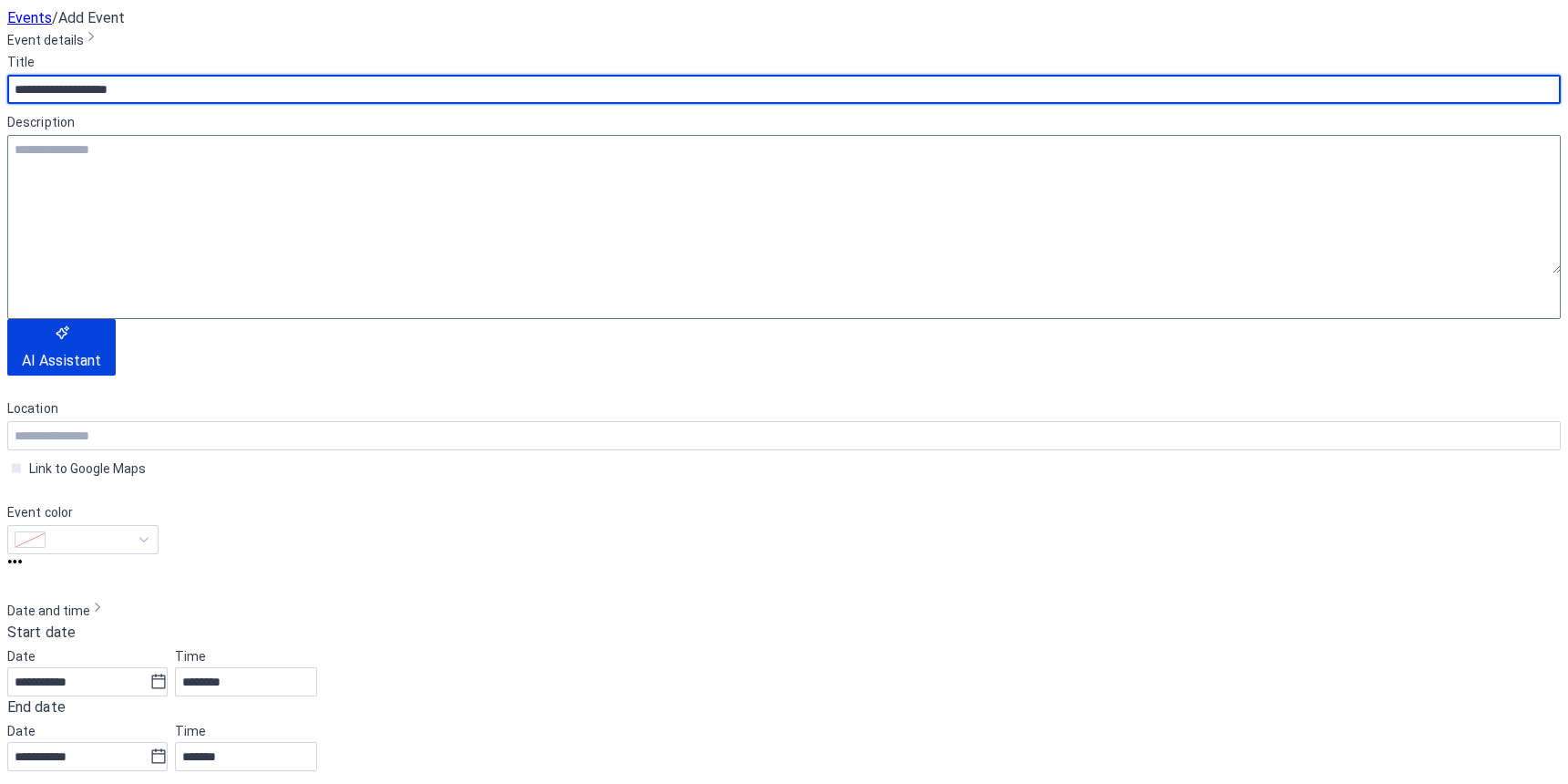 type on "**********" 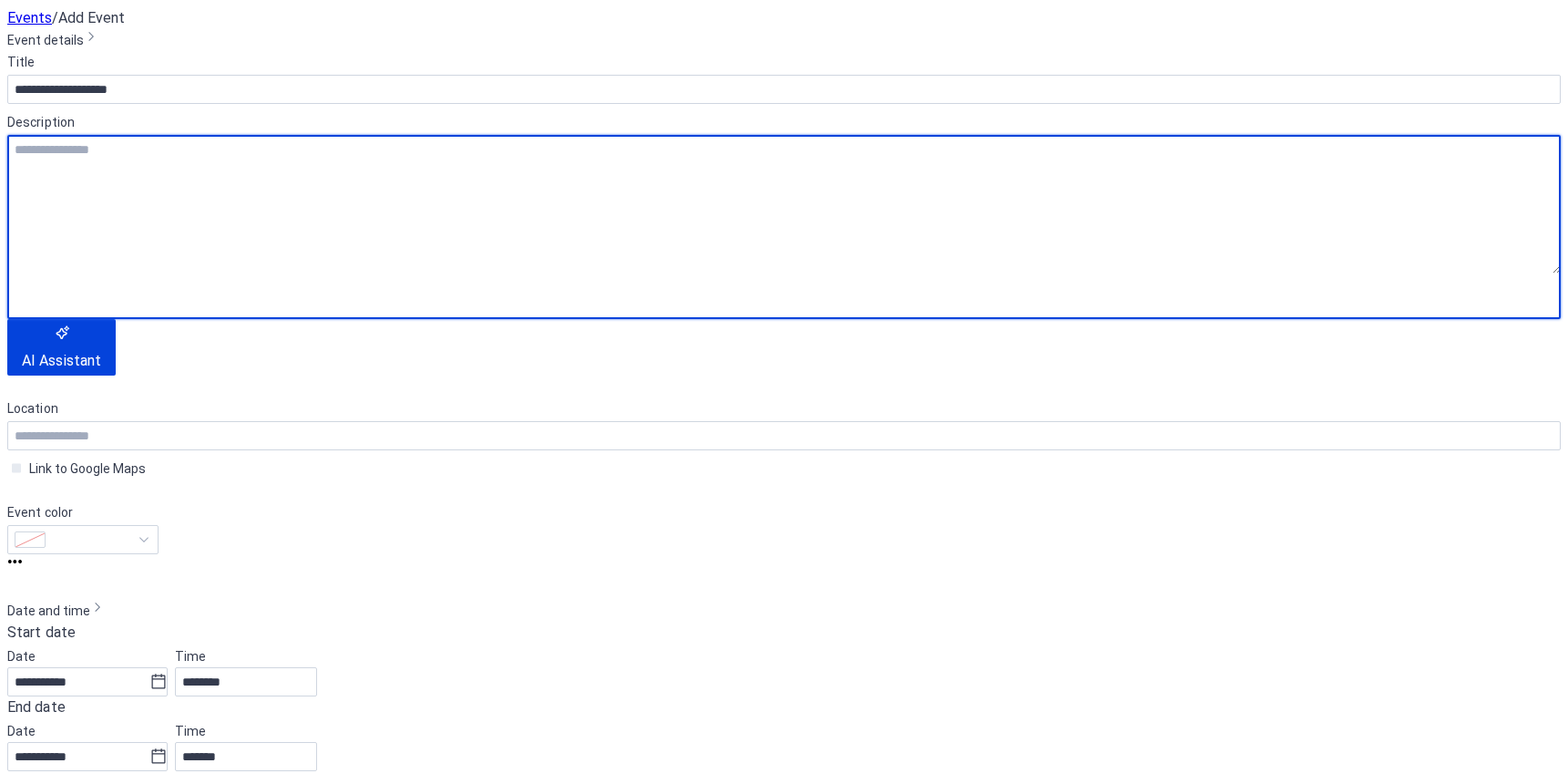 click at bounding box center [784, 204] 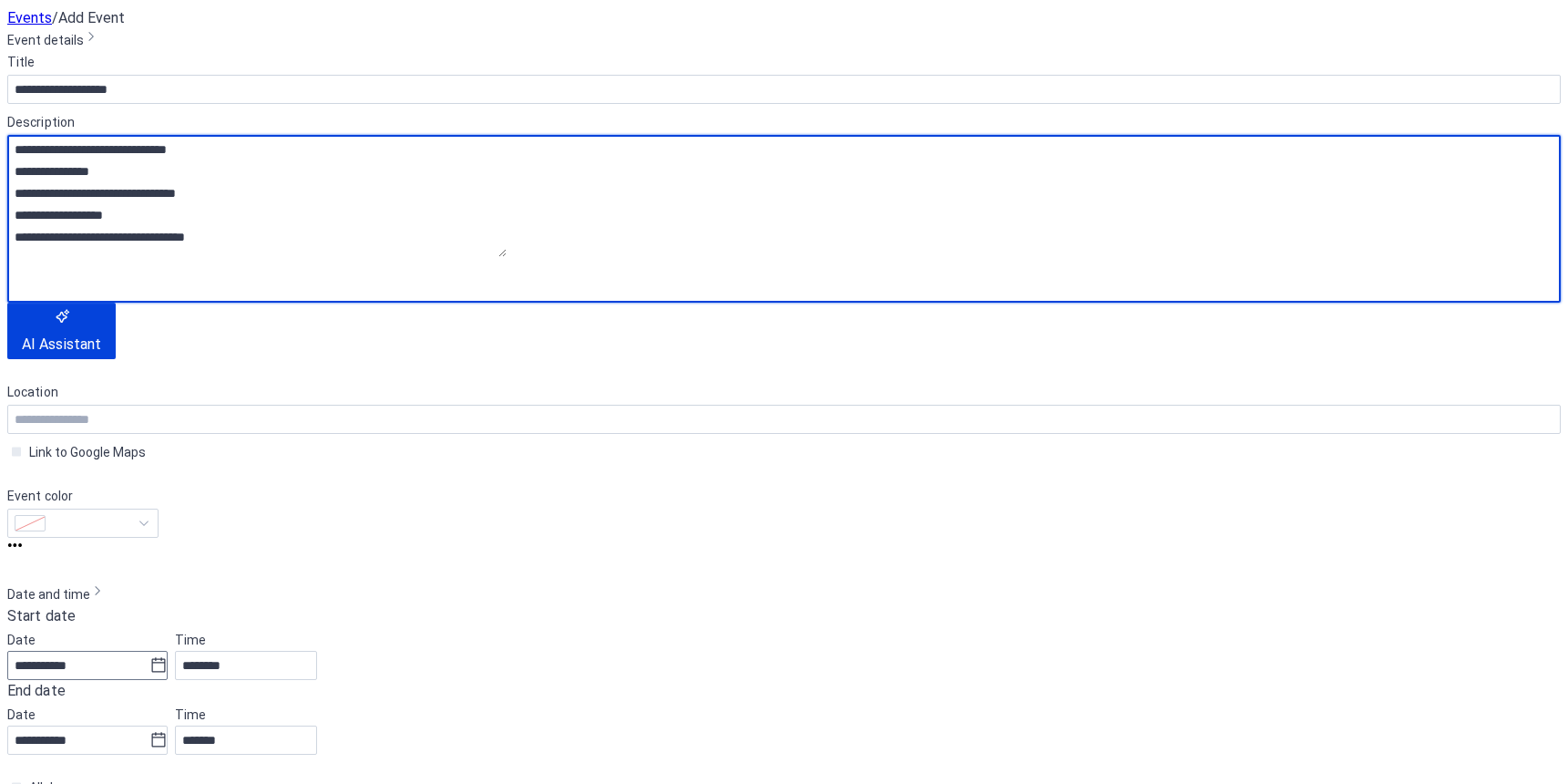 type on "**********" 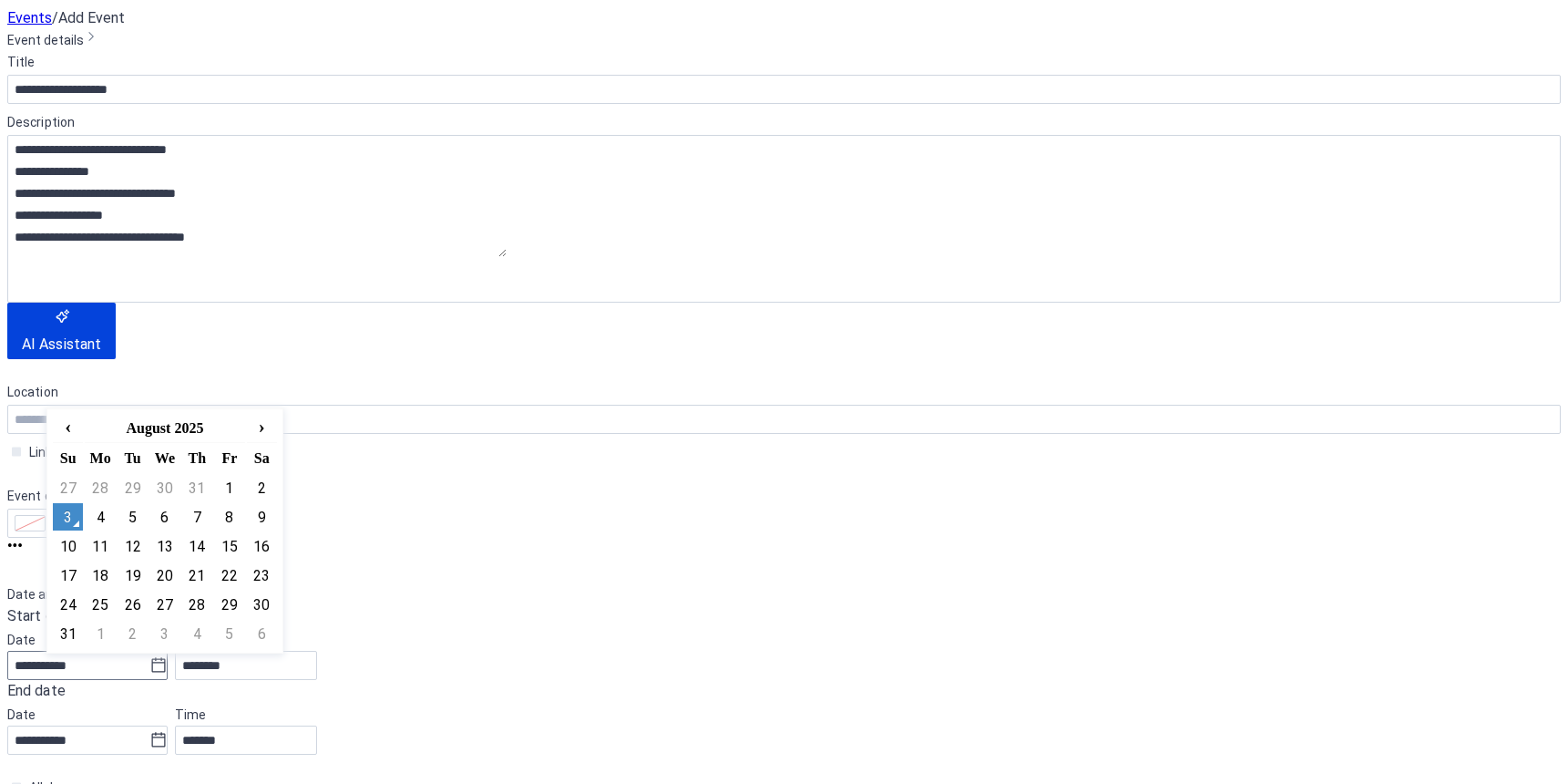 click 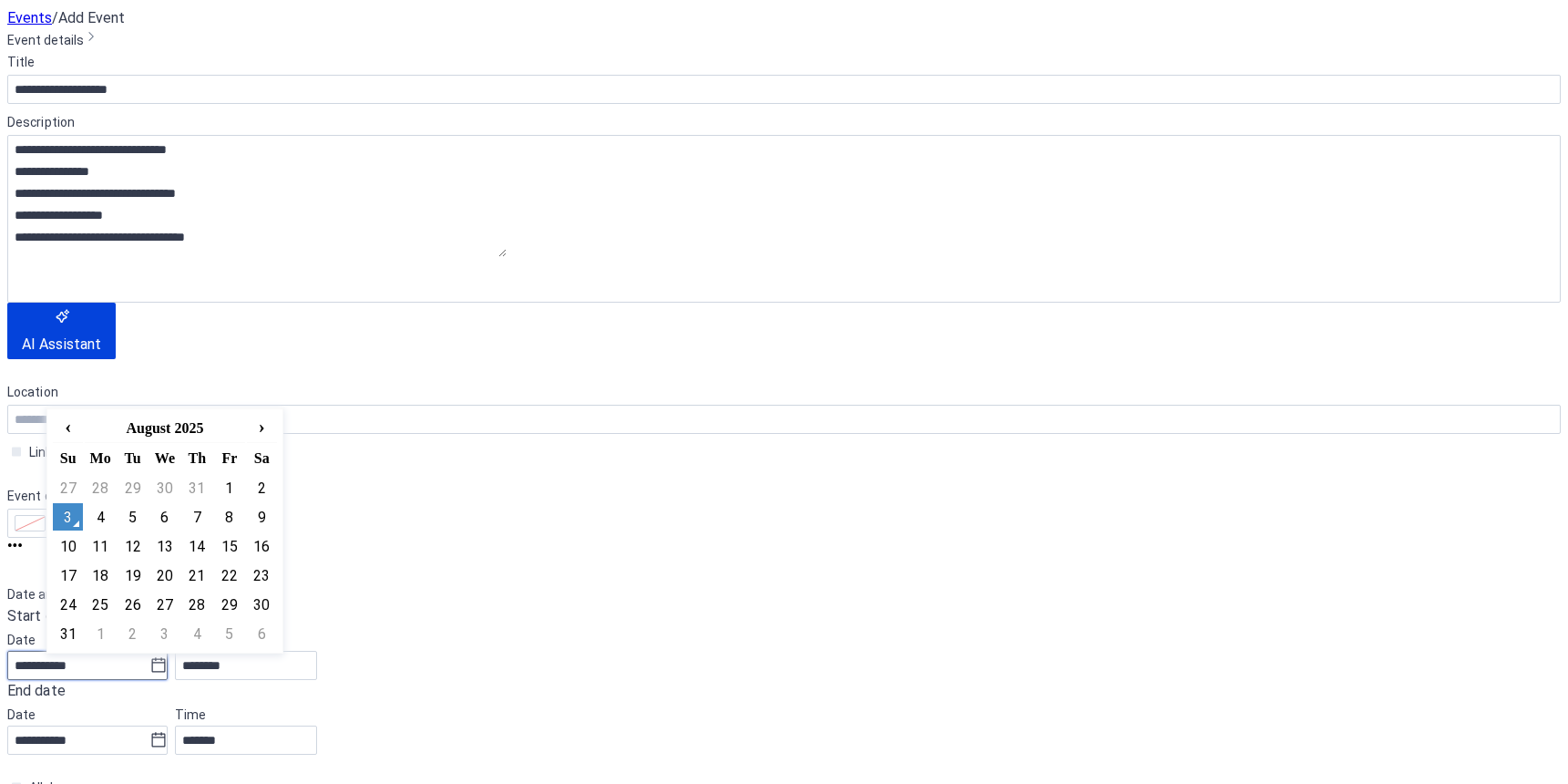 click on "**********" at bounding box center (78, 665) 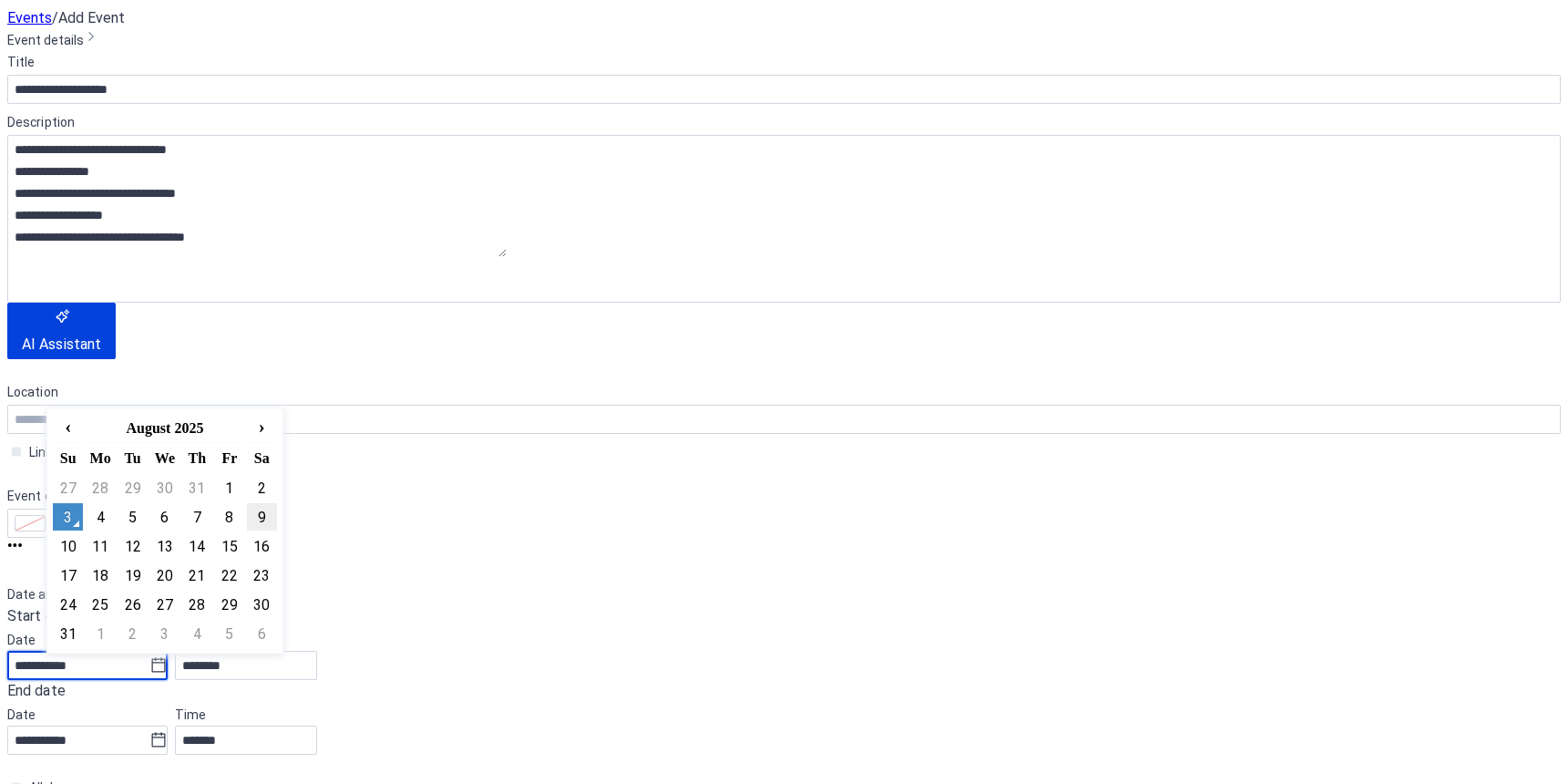 click on "9" at bounding box center (261, 517) 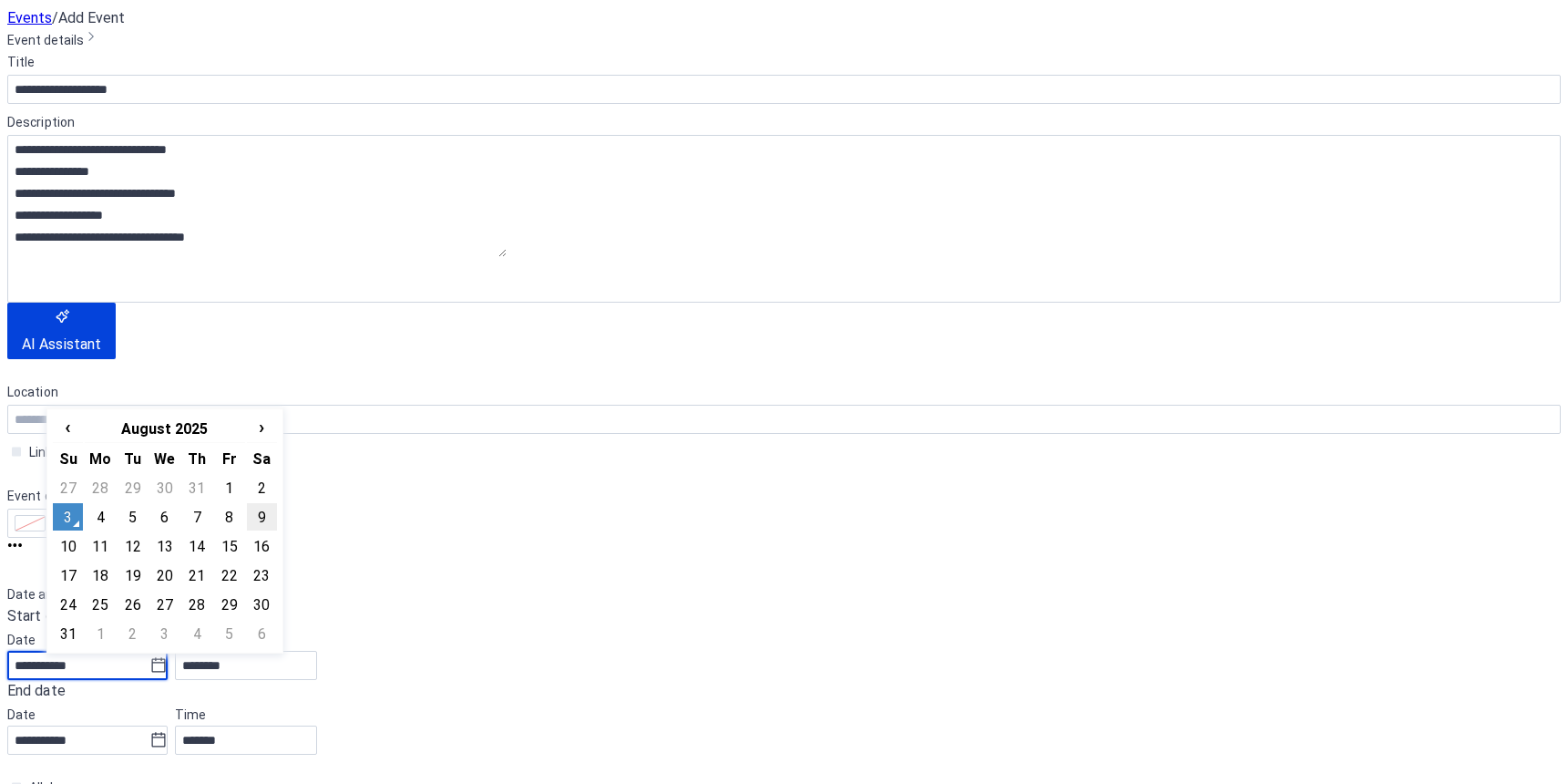 type on "**********" 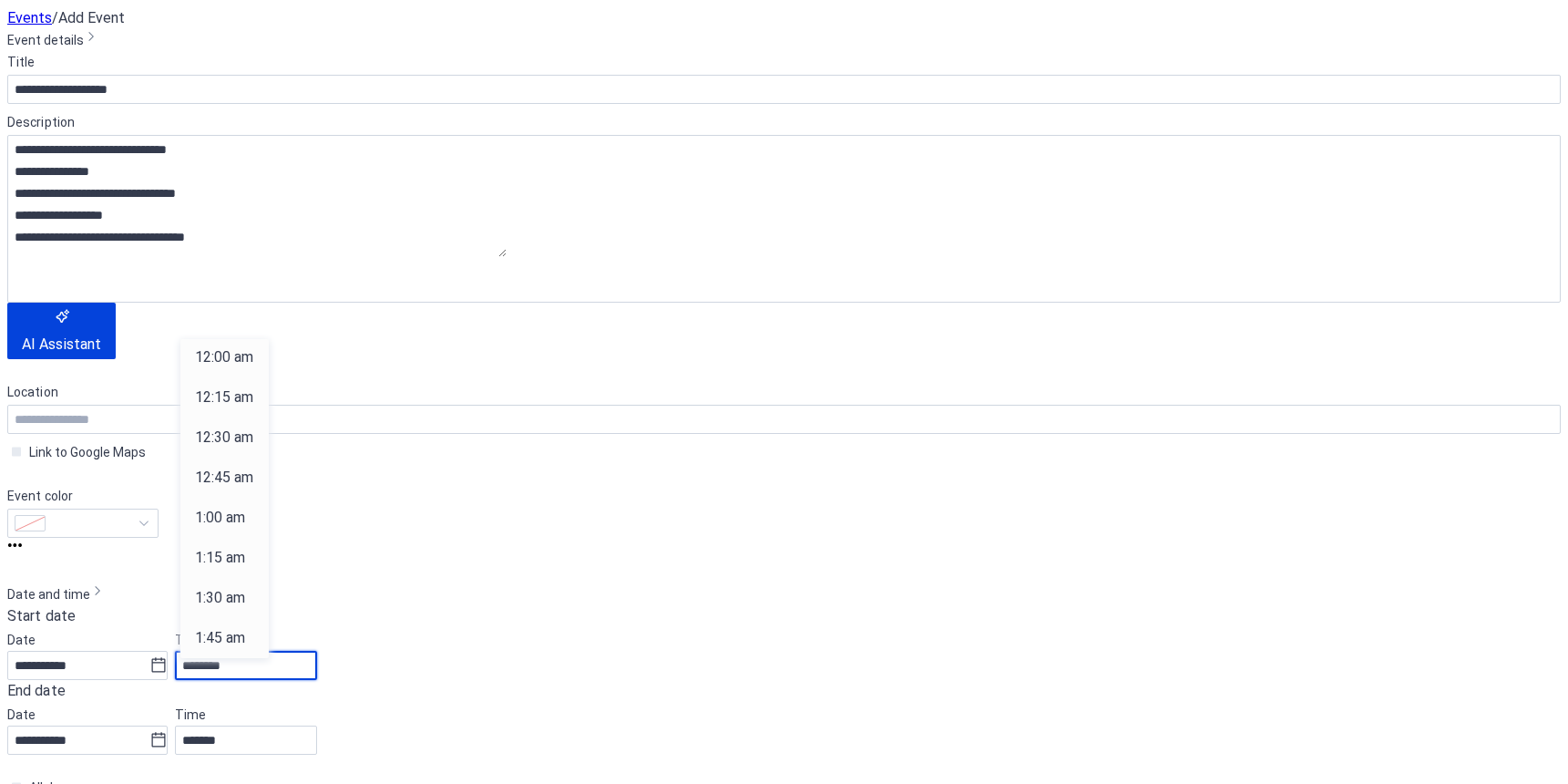 scroll, scrollTop: 1794, scrollLeft: 0, axis: vertical 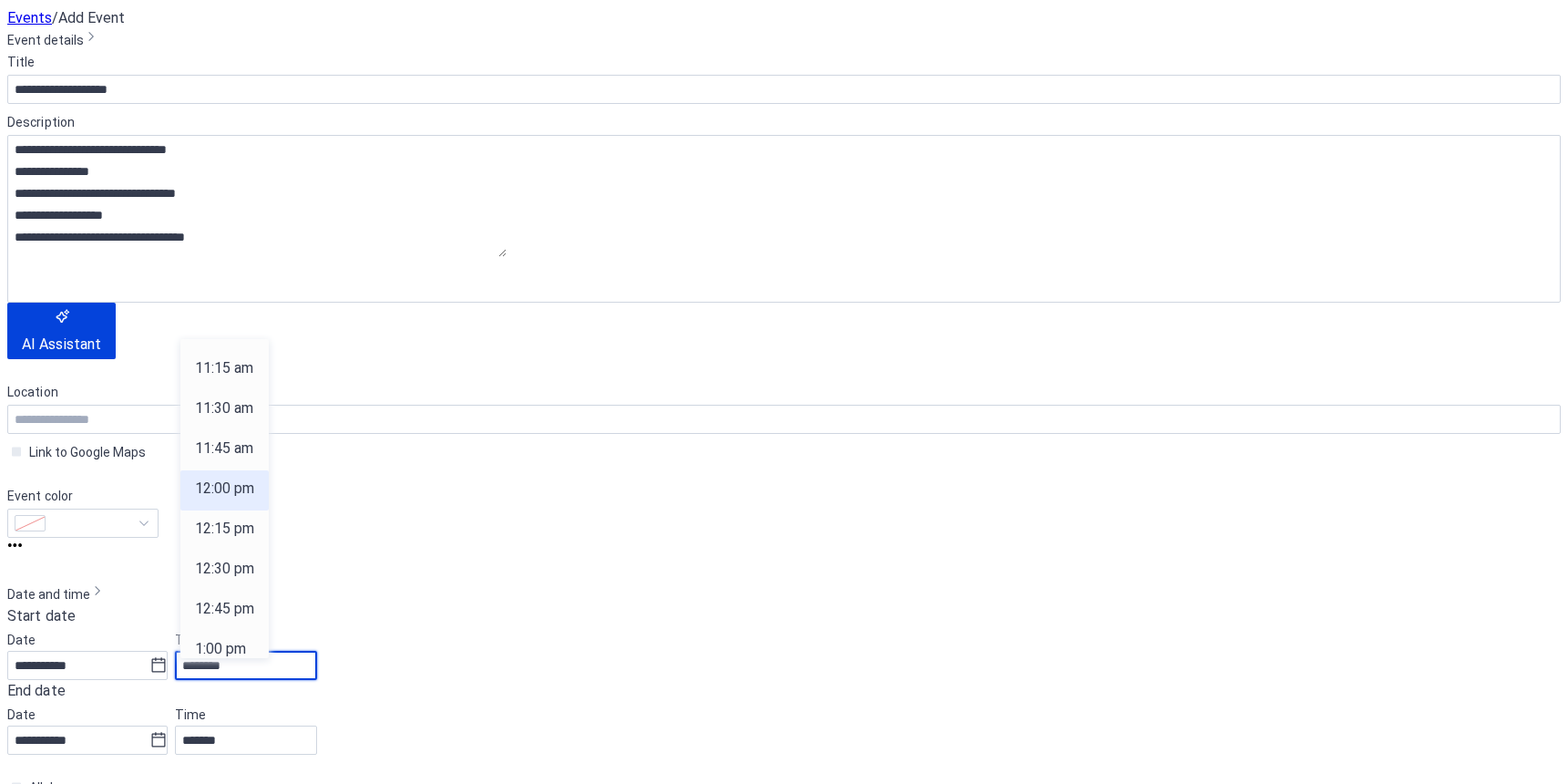 drag, startPoint x: 189, startPoint y: 668, endPoint x: 238, endPoint y: 670, distance: 49.040799 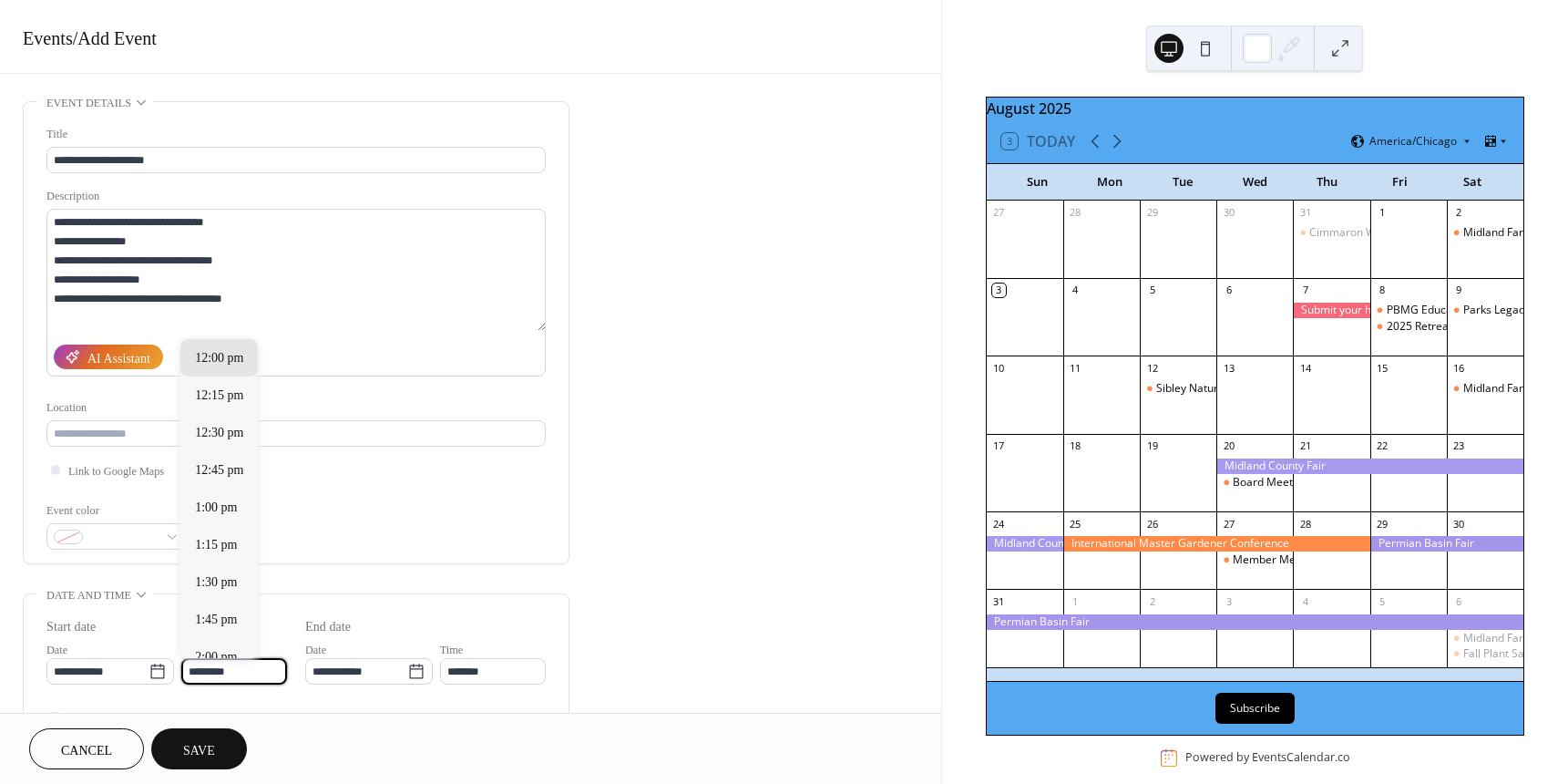 click on "********" at bounding box center [234, 671] 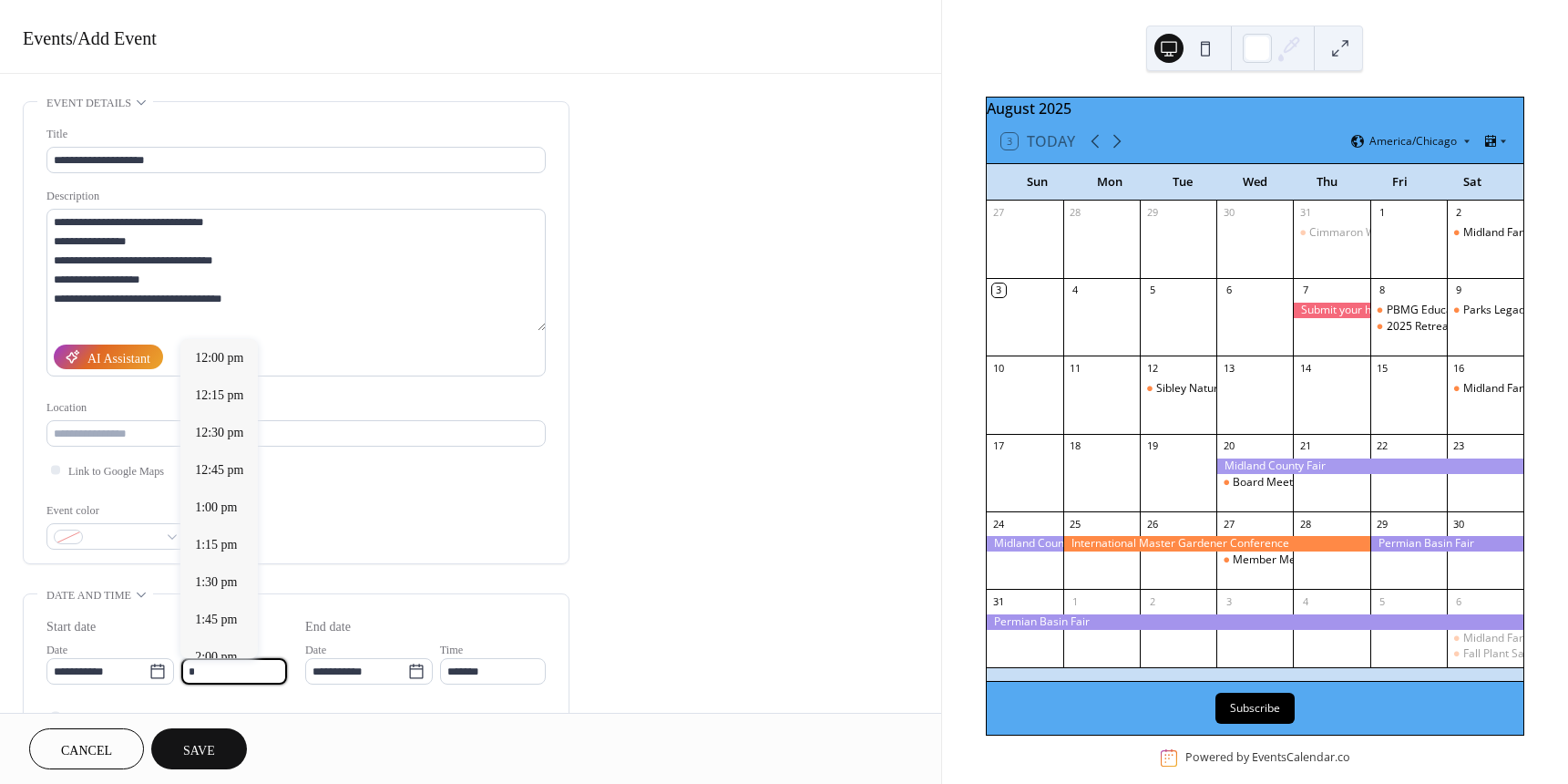 scroll, scrollTop: 1346, scrollLeft: 0, axis: vertical 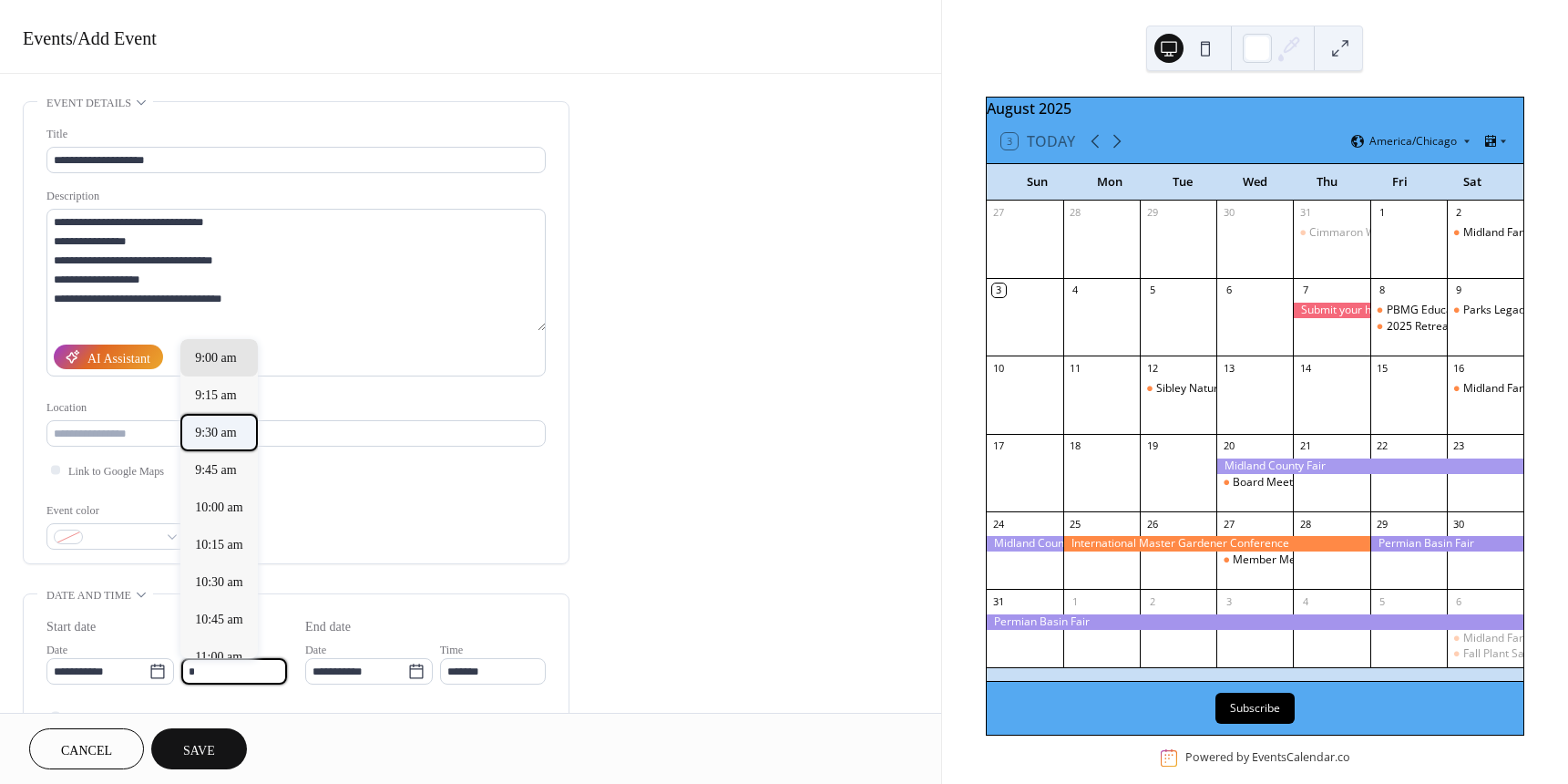 click on "9:30 am" at bounding box center (219, 432) 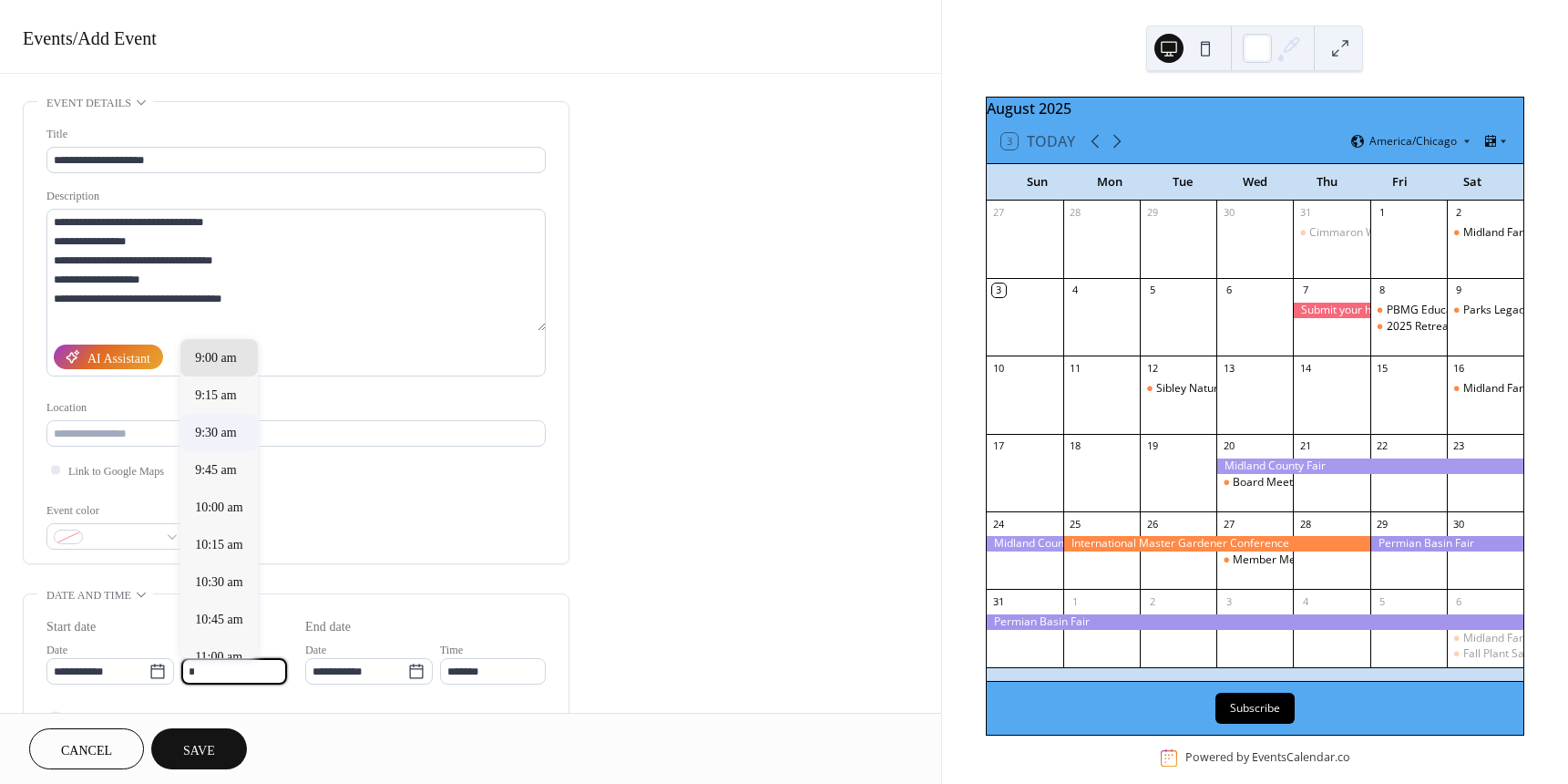 type on "*******" 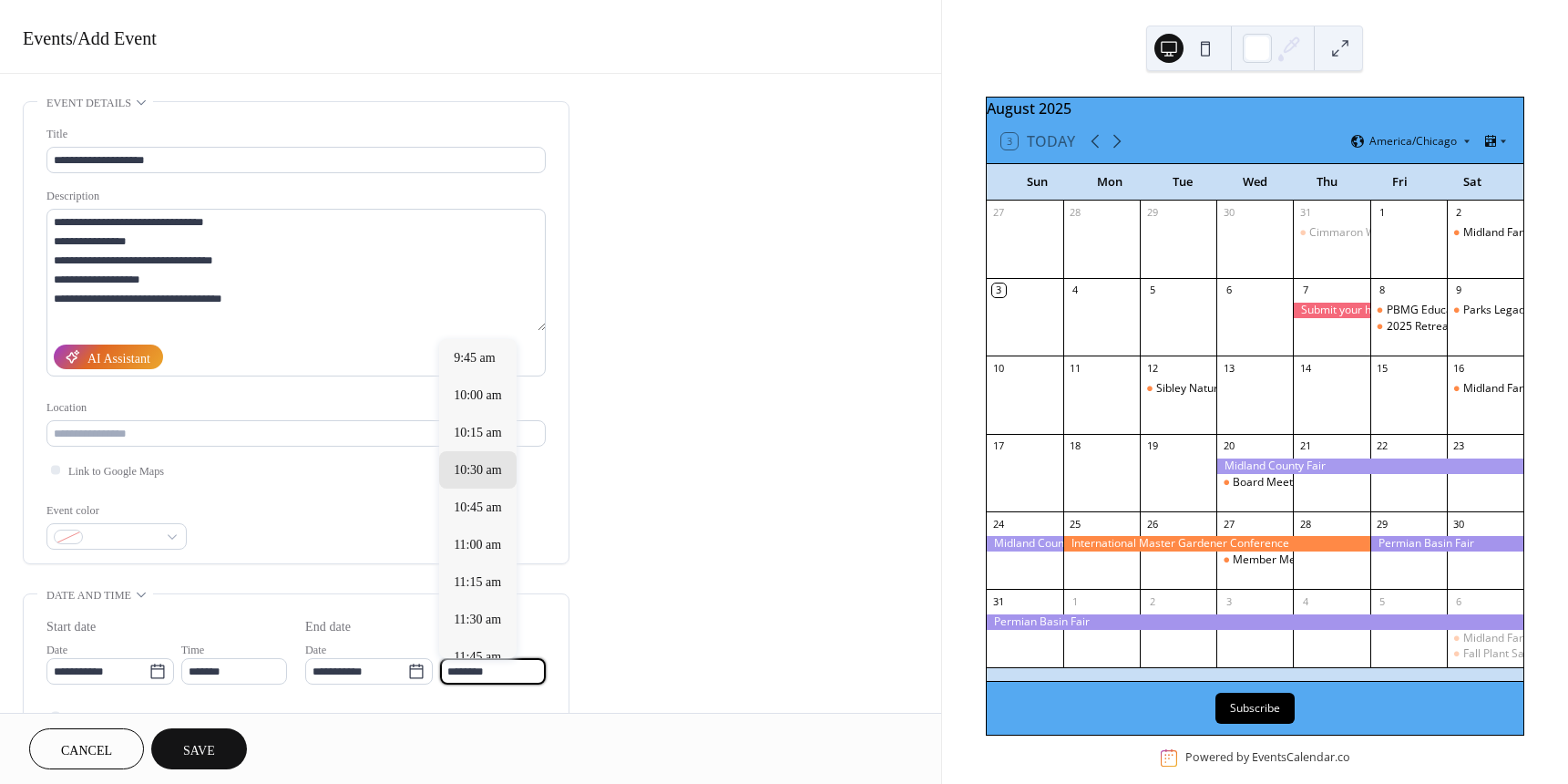 drag, startPoint x: 449, startPoint y: 669, endPoint x: 493, endPoint y: 673, distance: 44.181444 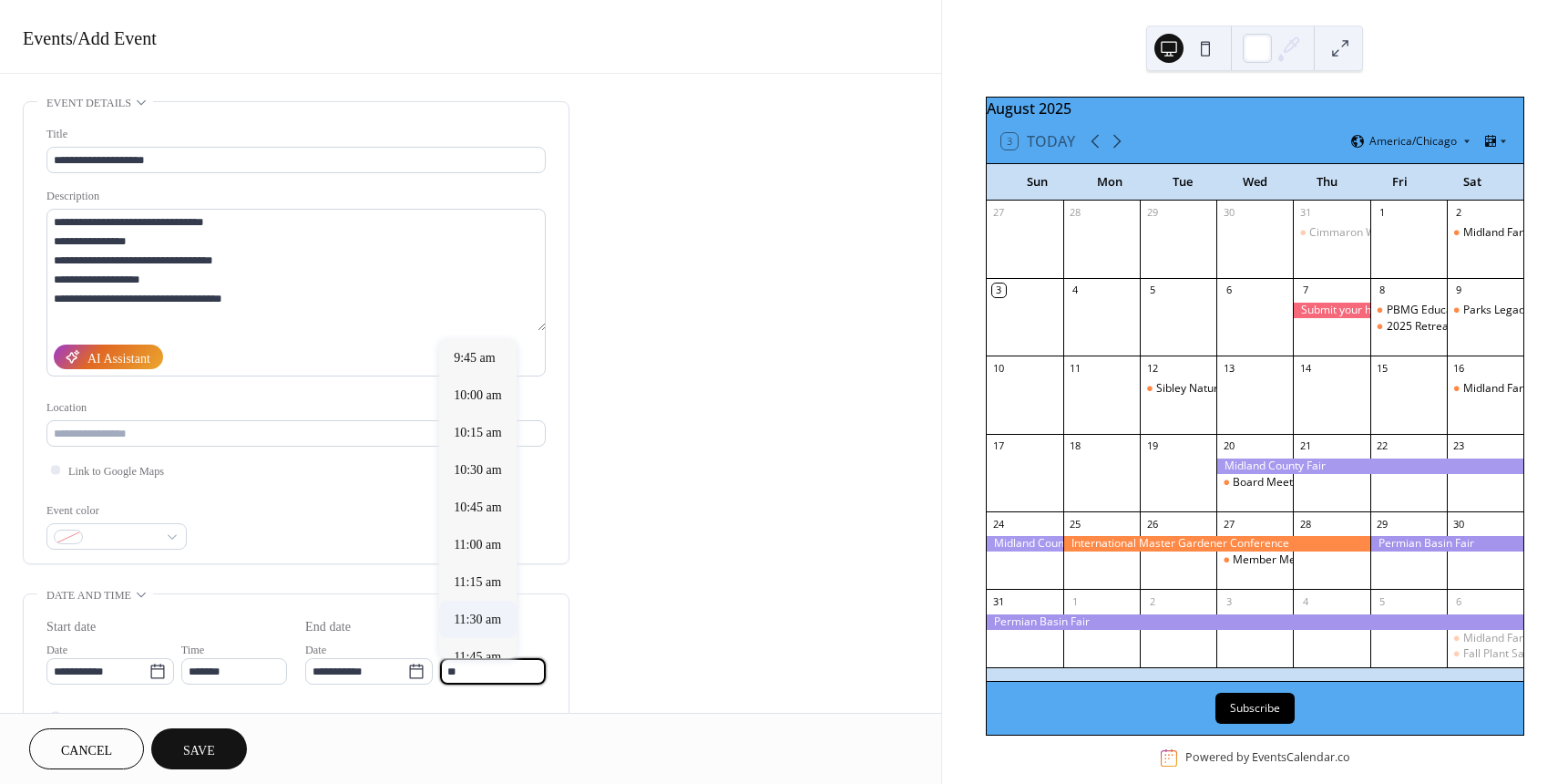 scroll, scrollTop: 336, scrollLeft: 0, axis: vertical 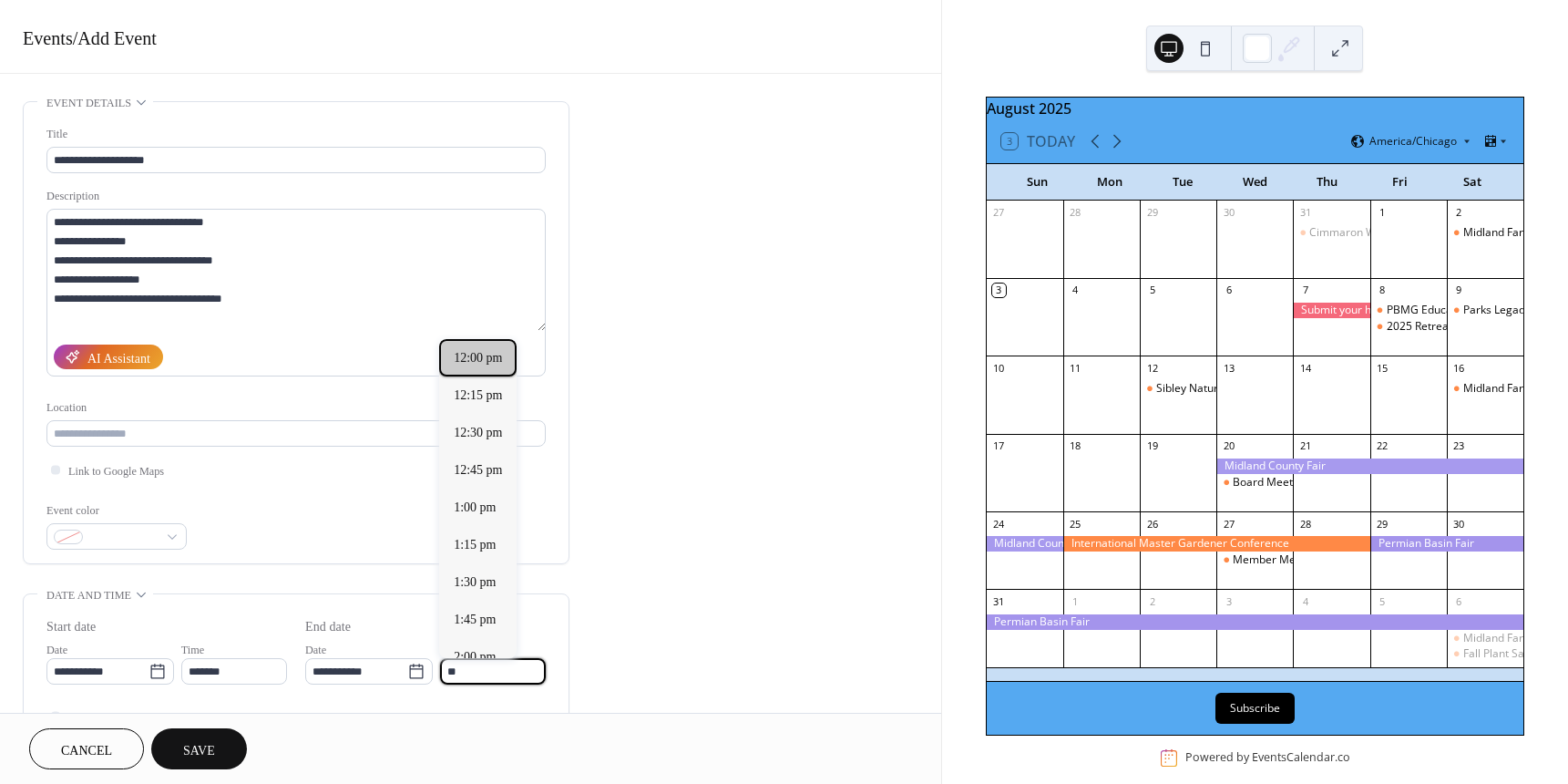 click on "12:00 pm" at bounding box center [477, 357] 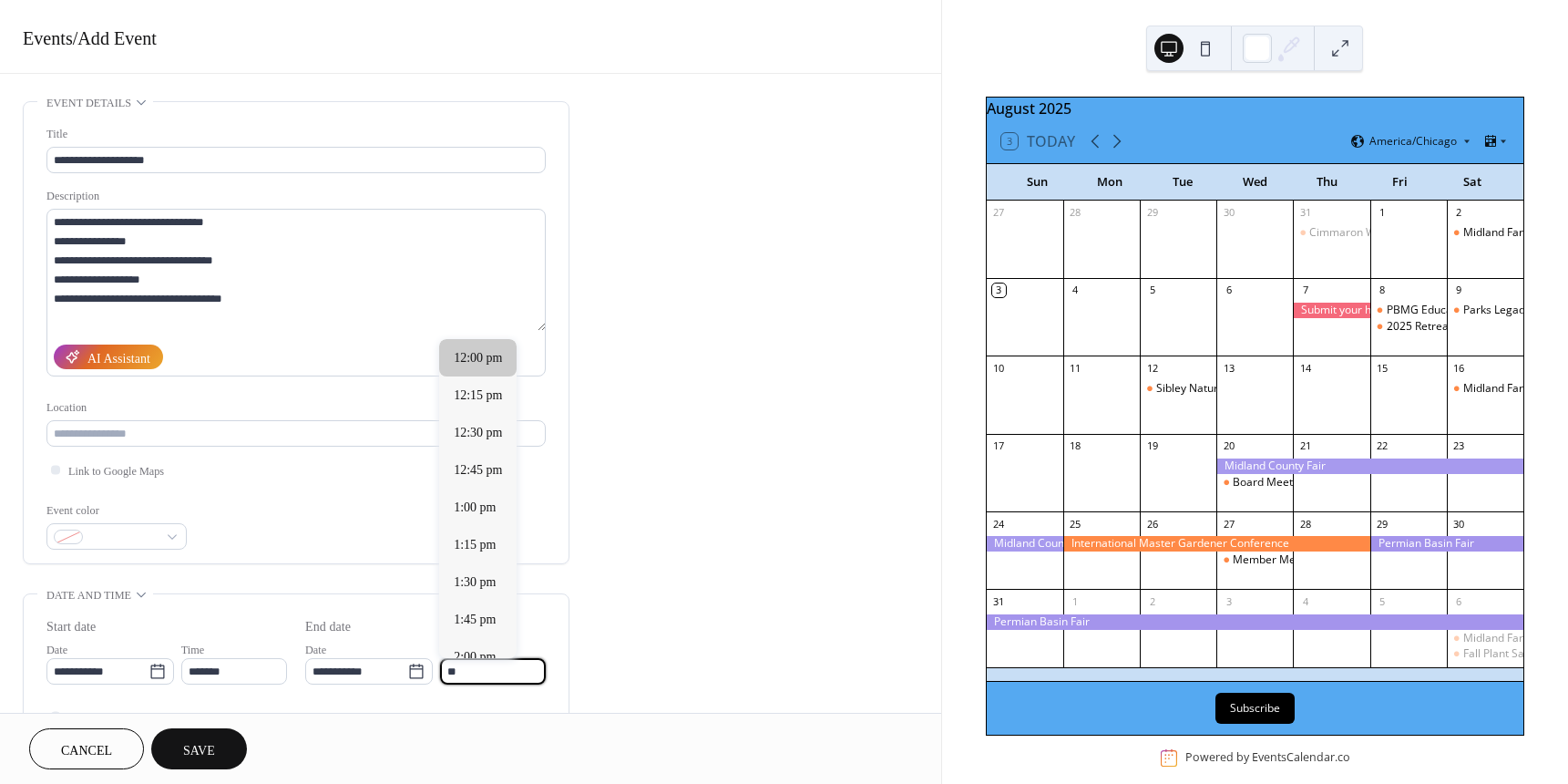 type on "********" 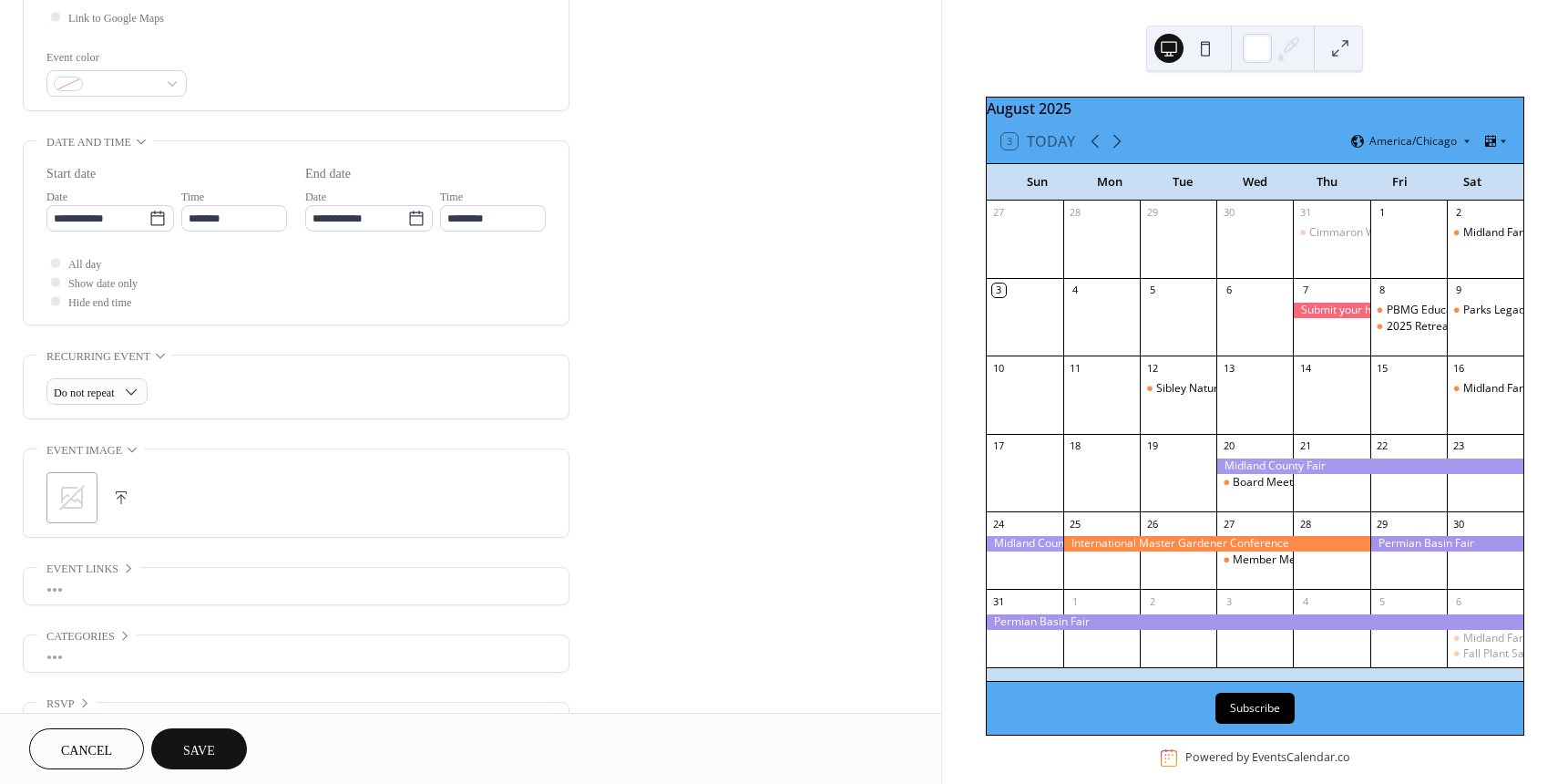 scroll, scrollTop: 456, scrollLeft: 0, axis: vertical 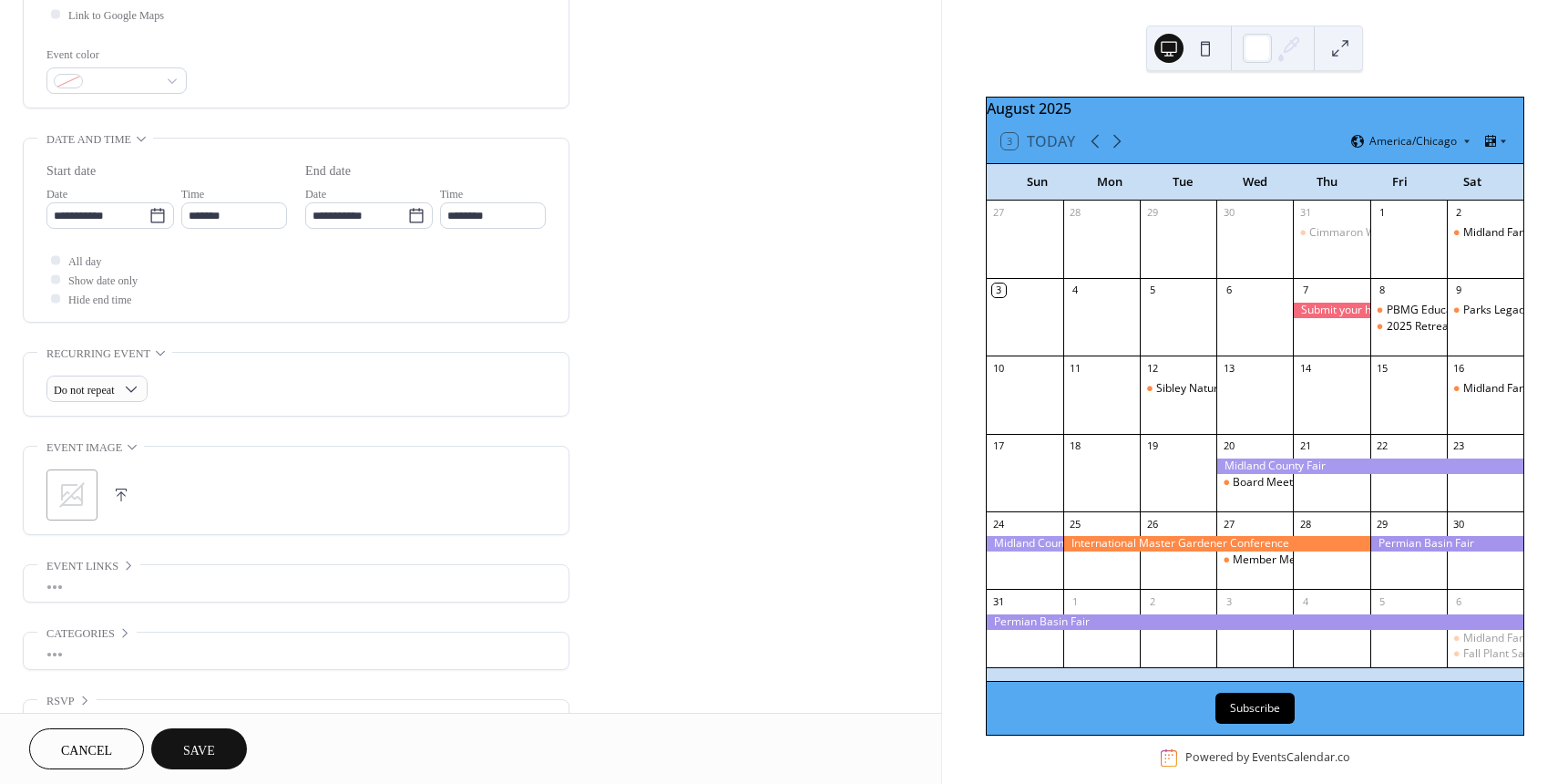 click 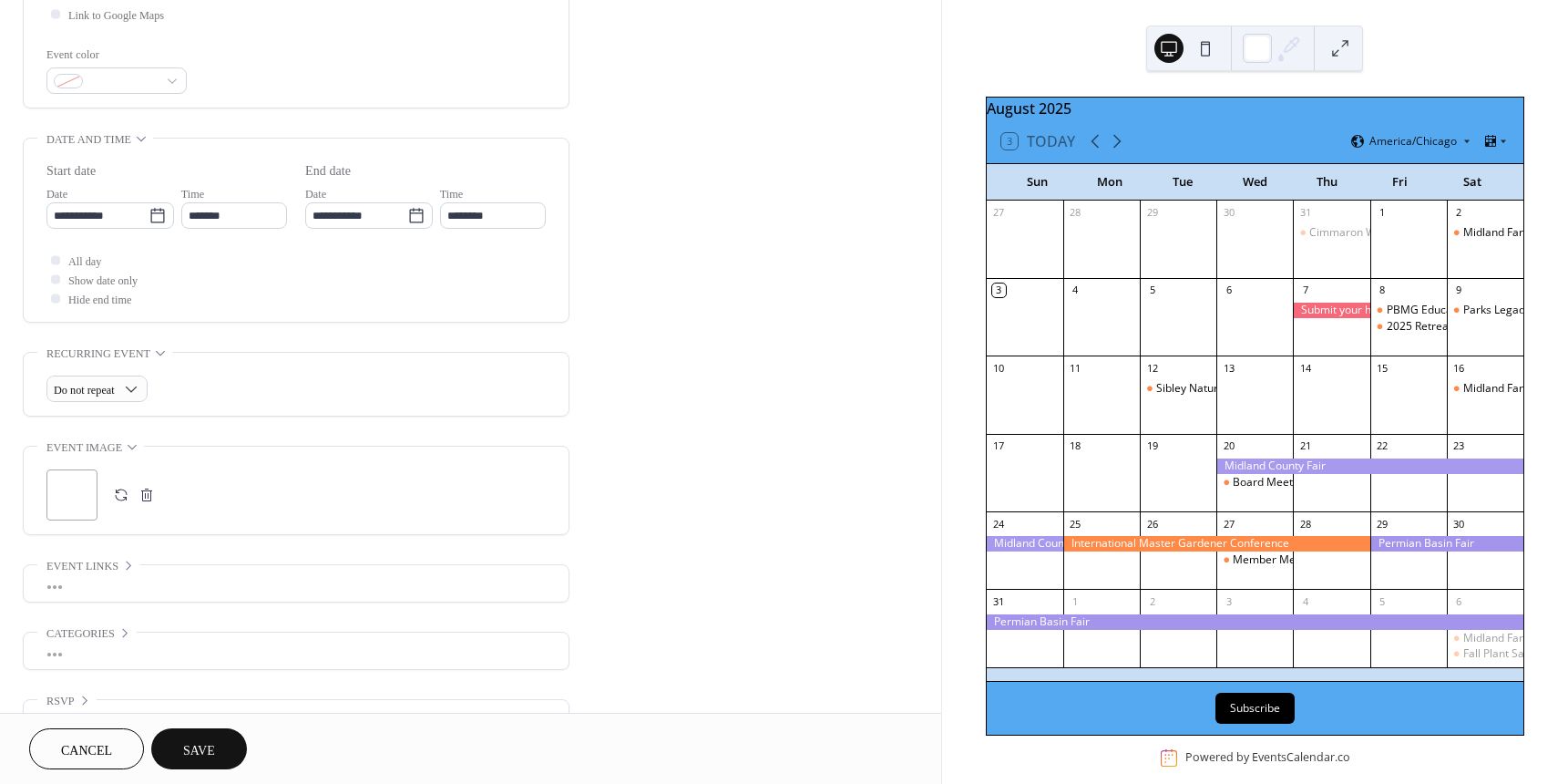 click on "Save" at bounding box center [199, 750] 